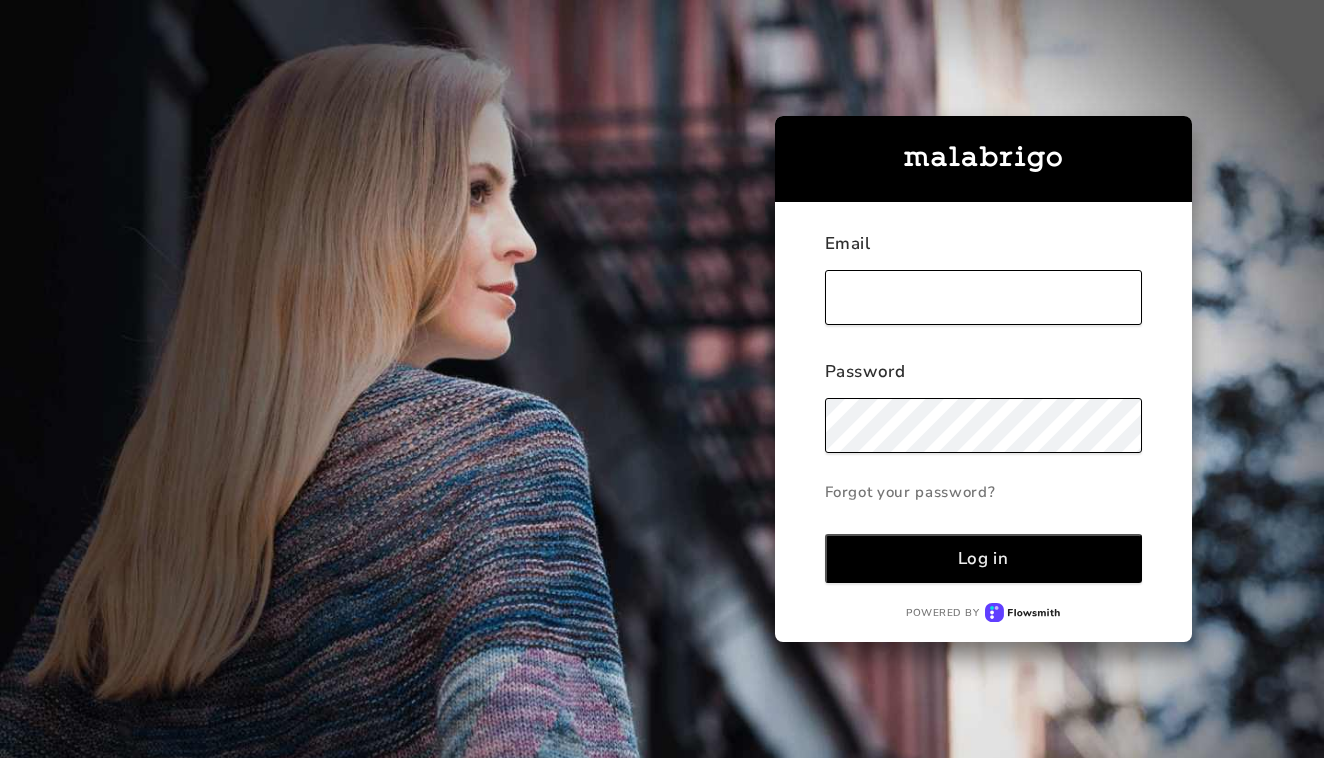scroll, scrollTop: 0, scrollLeft: 0, axis: both 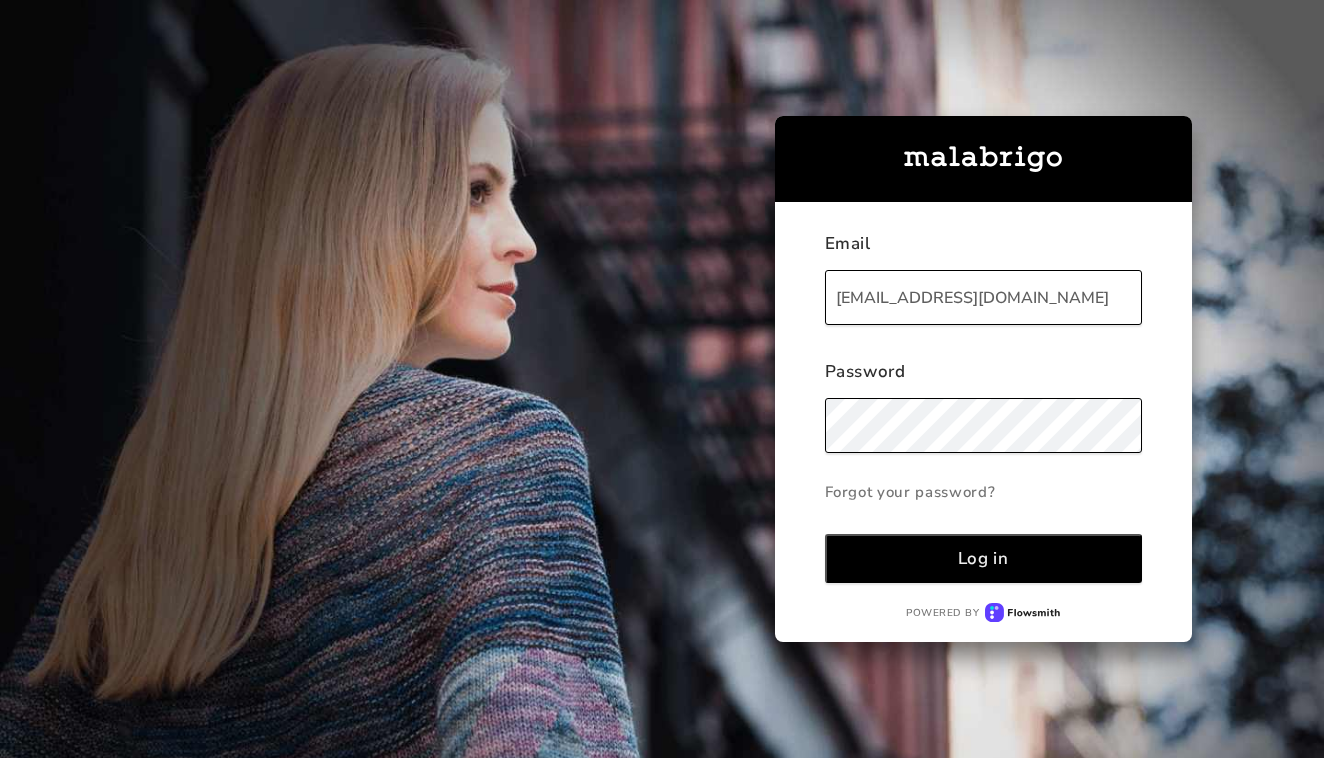 click on "Log in" at bounding box center (983, 558) 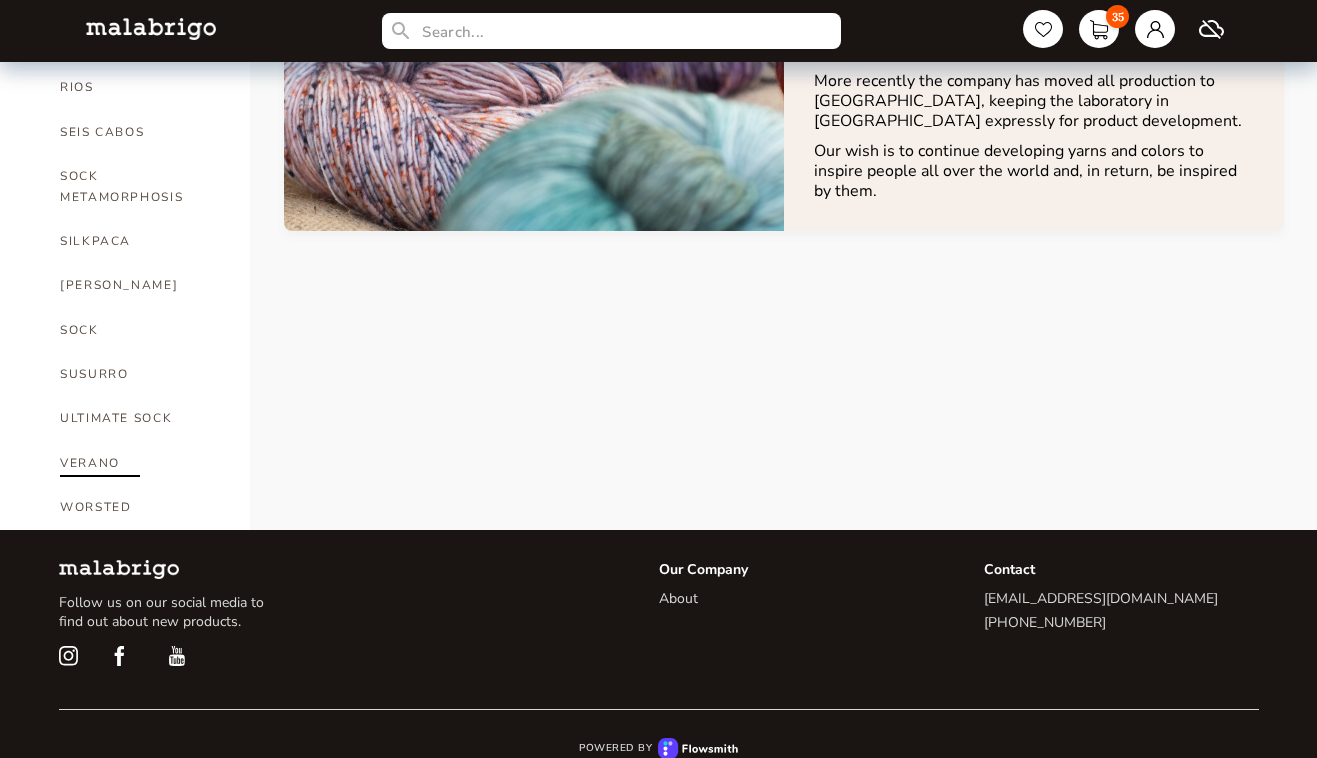 scroll, scrollTop: 1252, scrollLeft: 0, axis: vertical 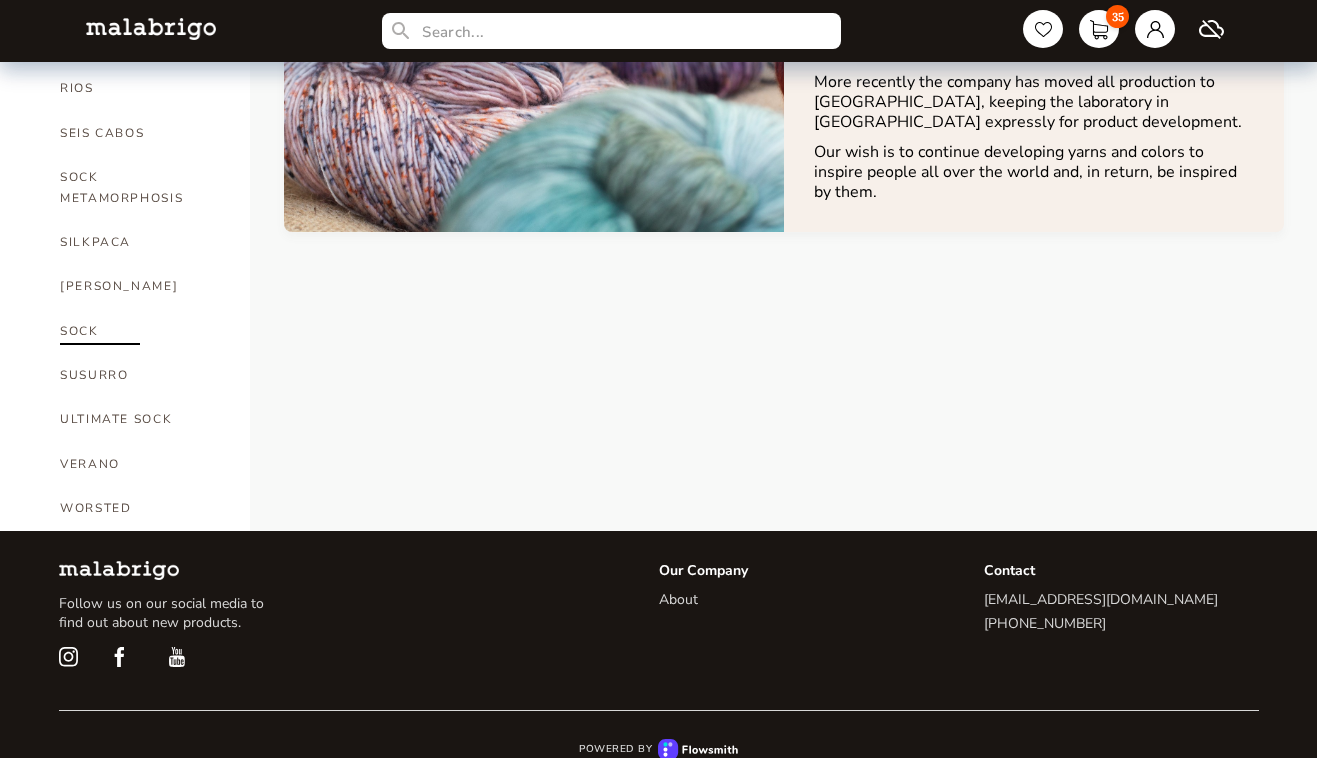 click on "SOCK" at bounding box center (140, 331) 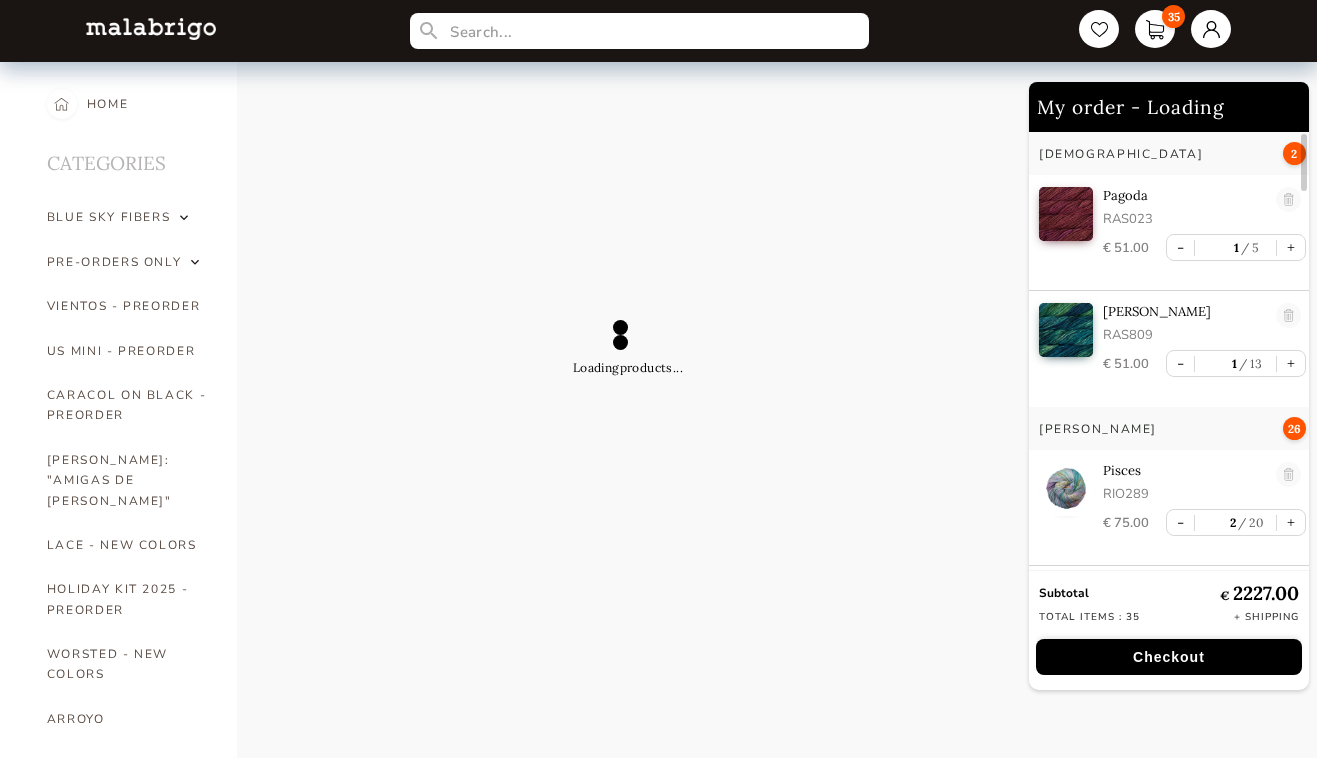 scroll, scrollTop: 0, scrollLeft: 0, axis: both 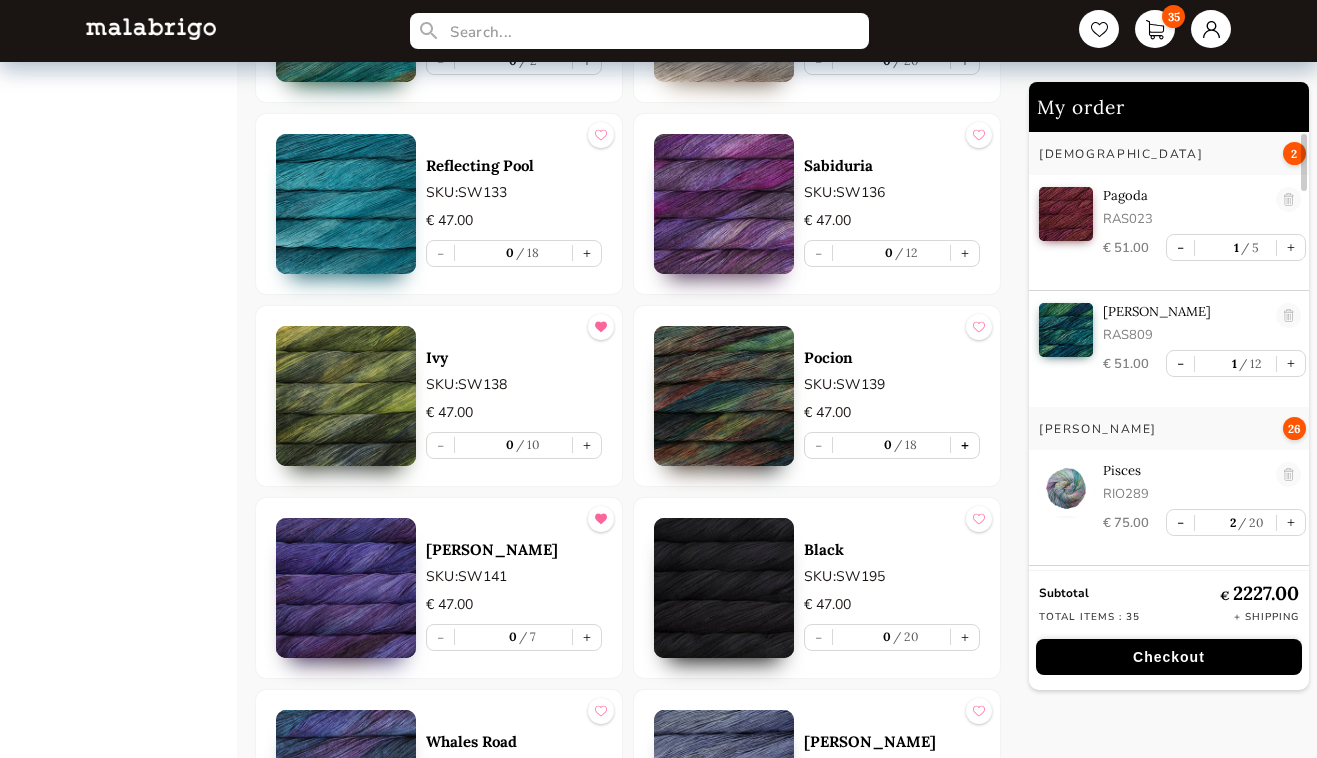 click on "+" at bounding box center (965, 445) 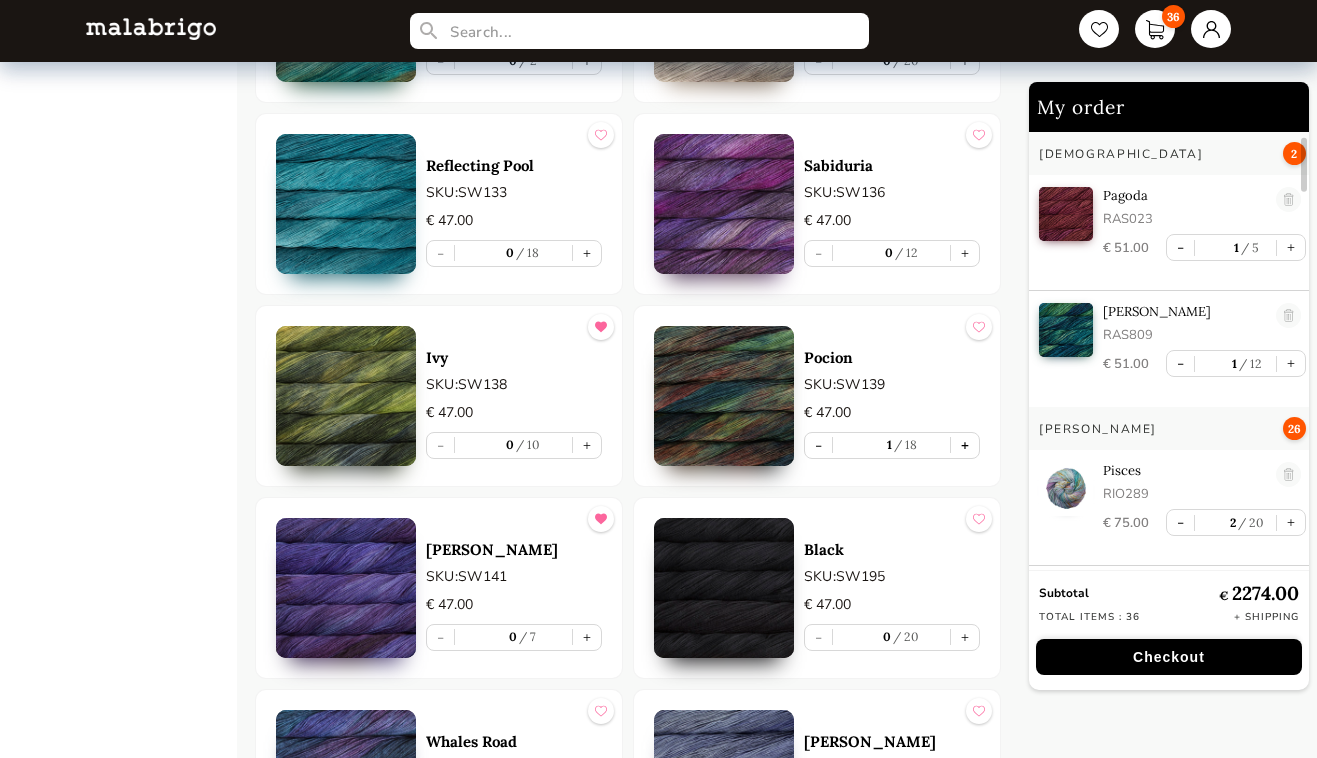 scroll, scrollTop: 3075, scrollLeft: 0, axis: vertical 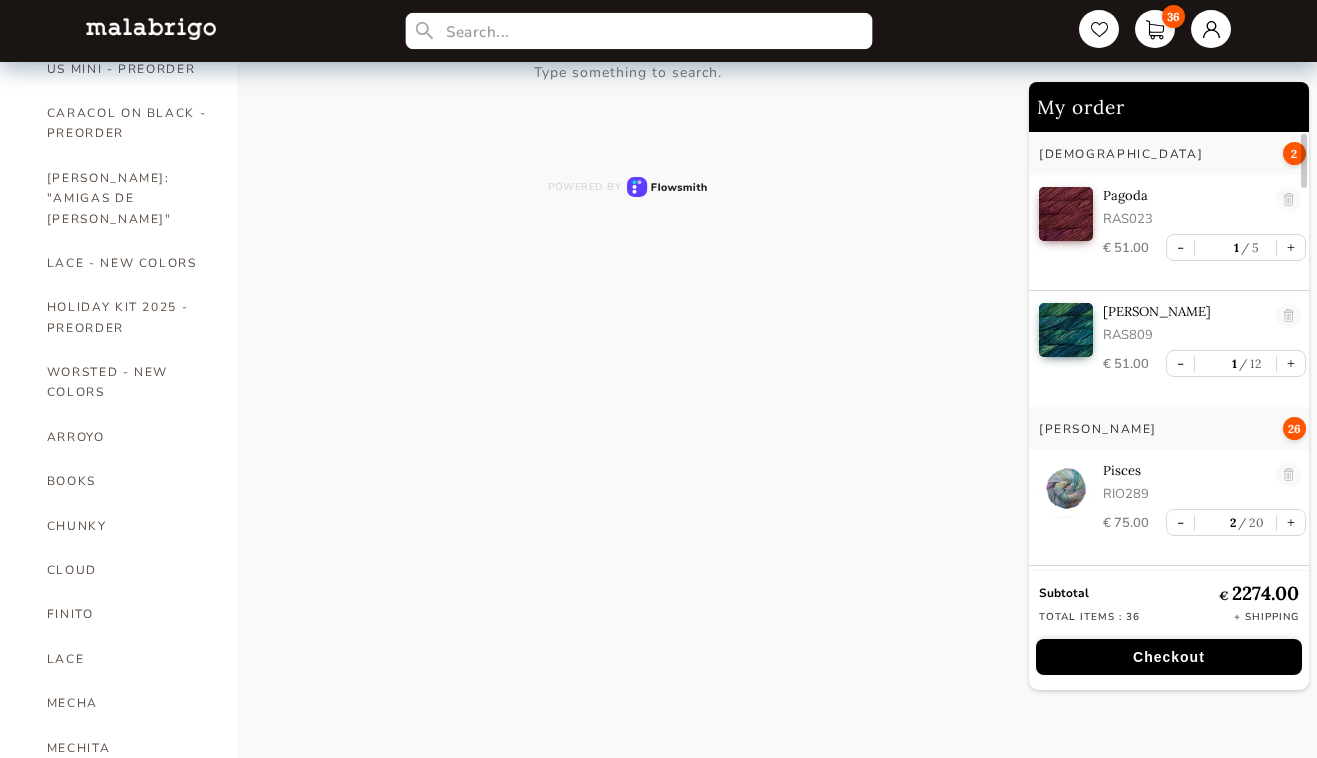 click at bounding box center [639, 31] 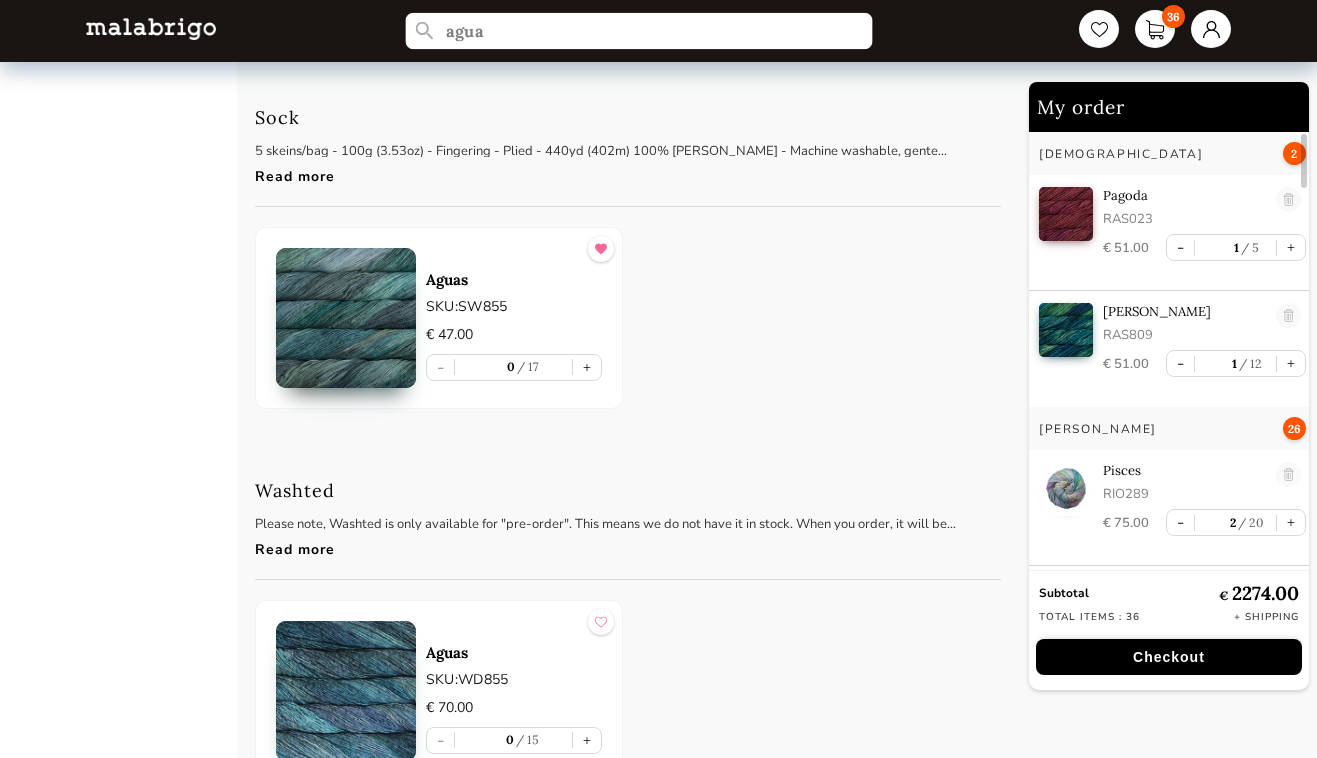 scroll, scrollTop: 2161, scrollLeft: 0, axis: vertical 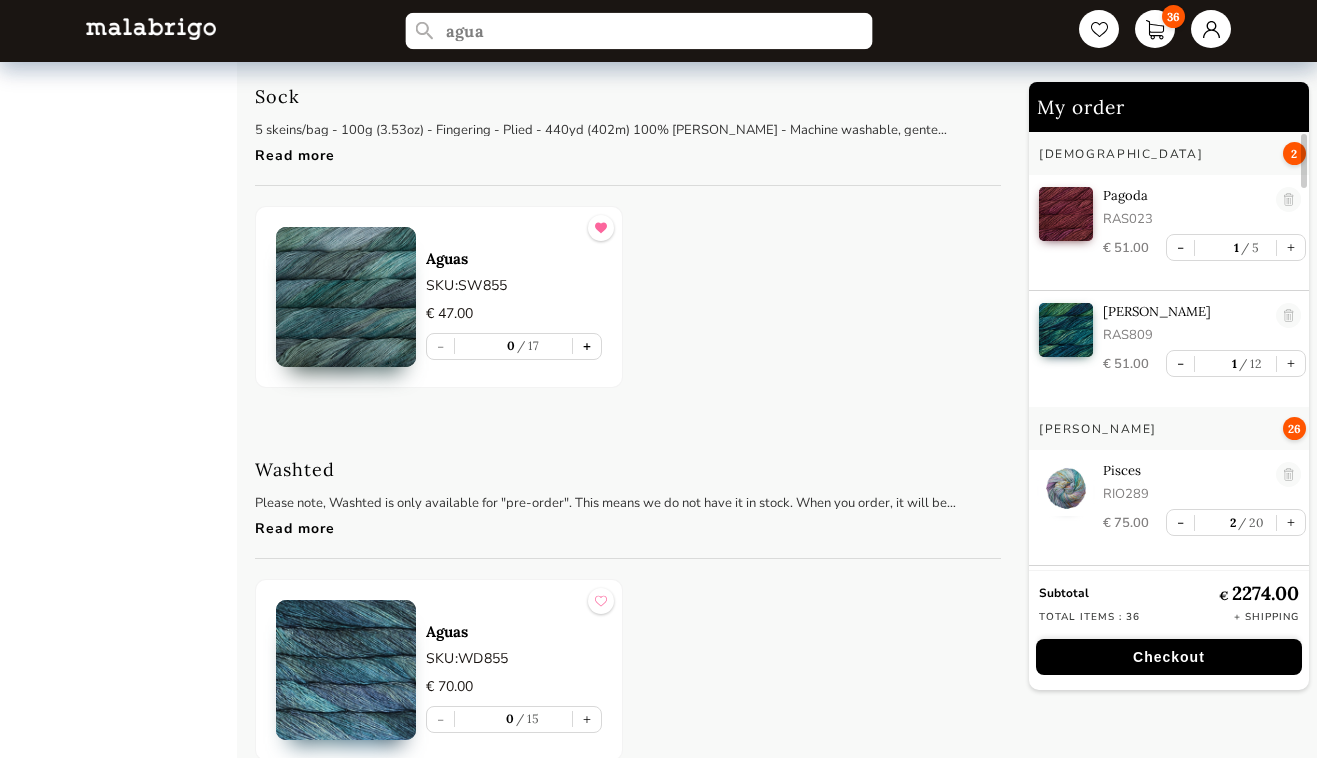 type on "agua" 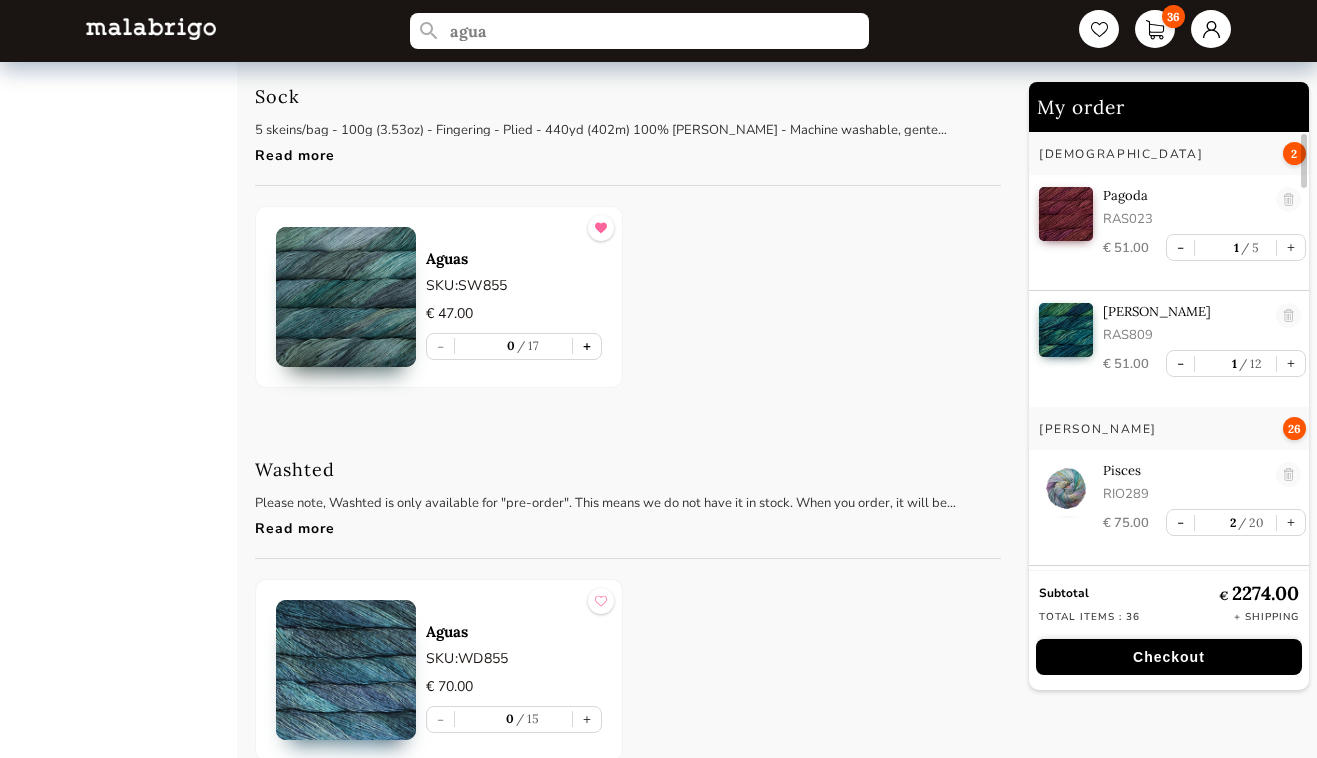 click on "+" at bounding box center [587, 346] 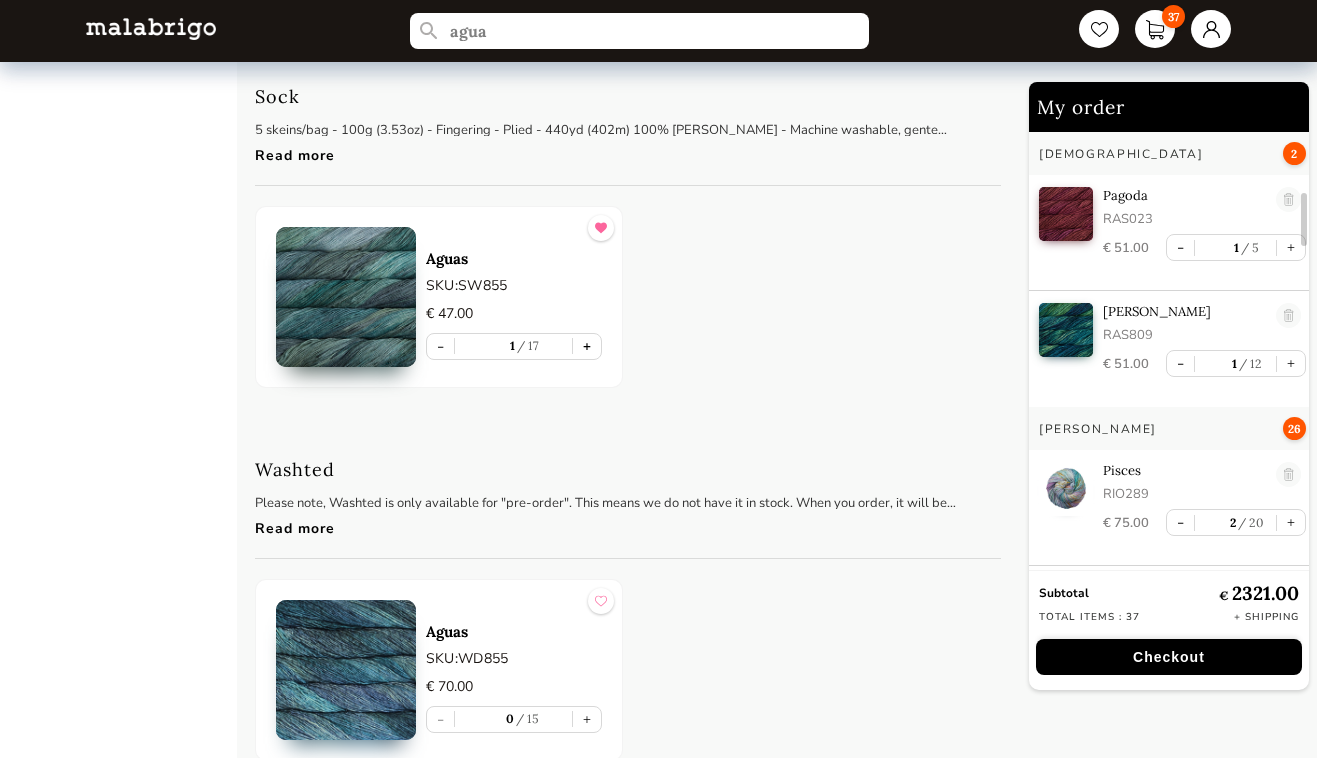 scroll, scrollTop: 7, scrollLeft: 0, axis: vertical 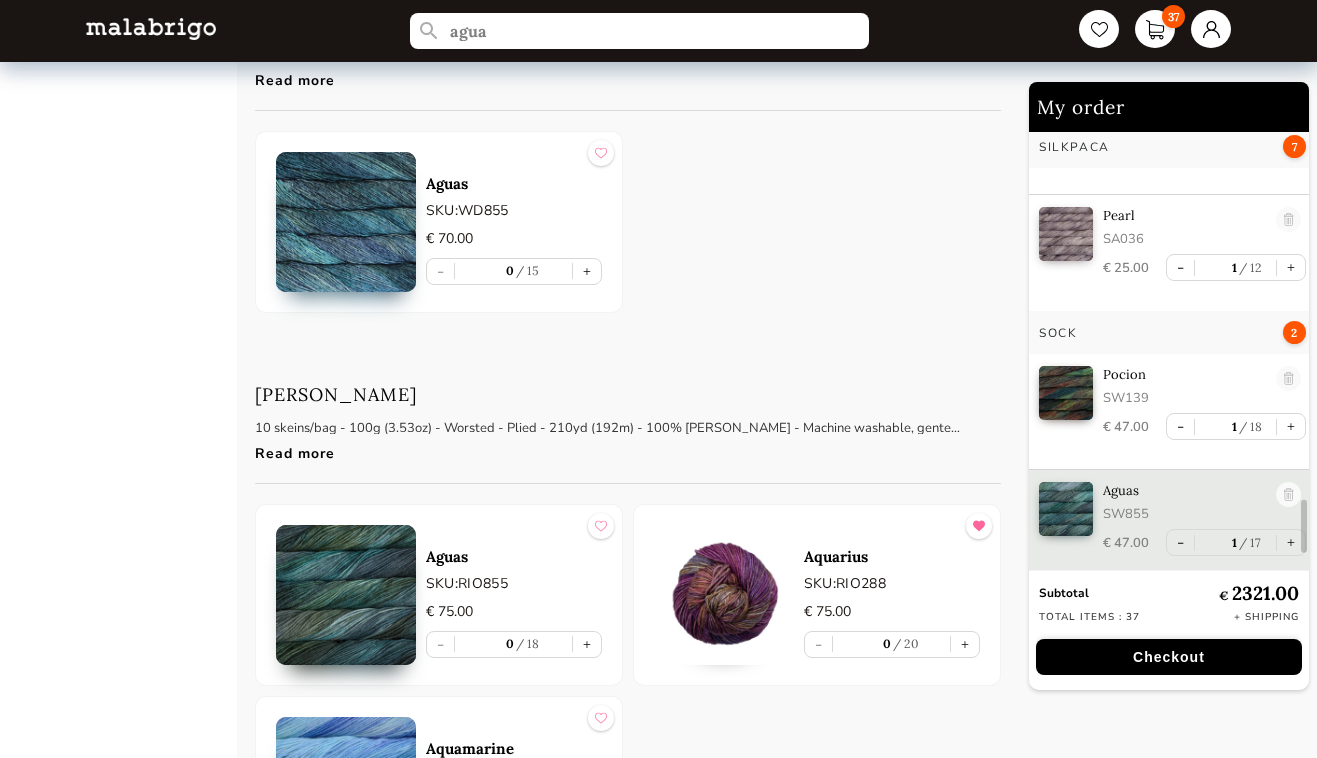 click at bounding box center (346, 595) 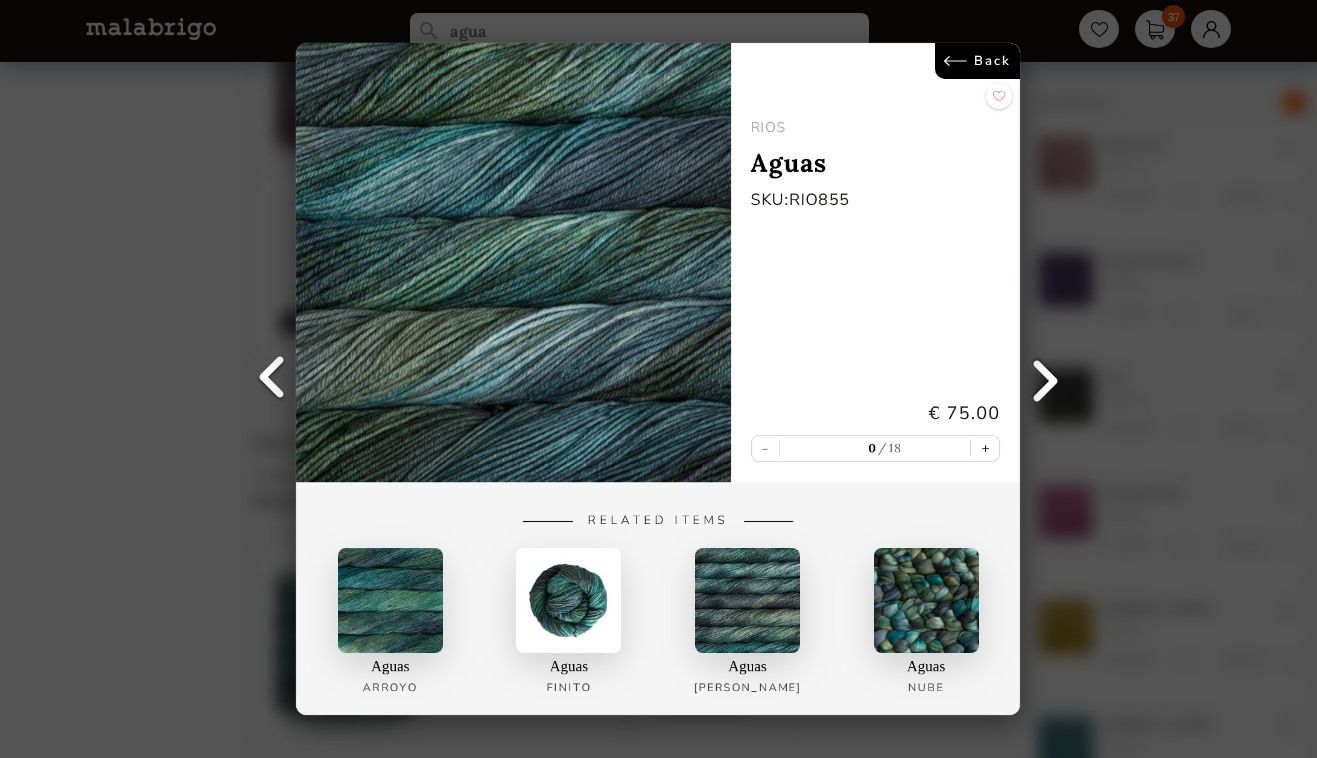 click at bounding box center [513, 262] 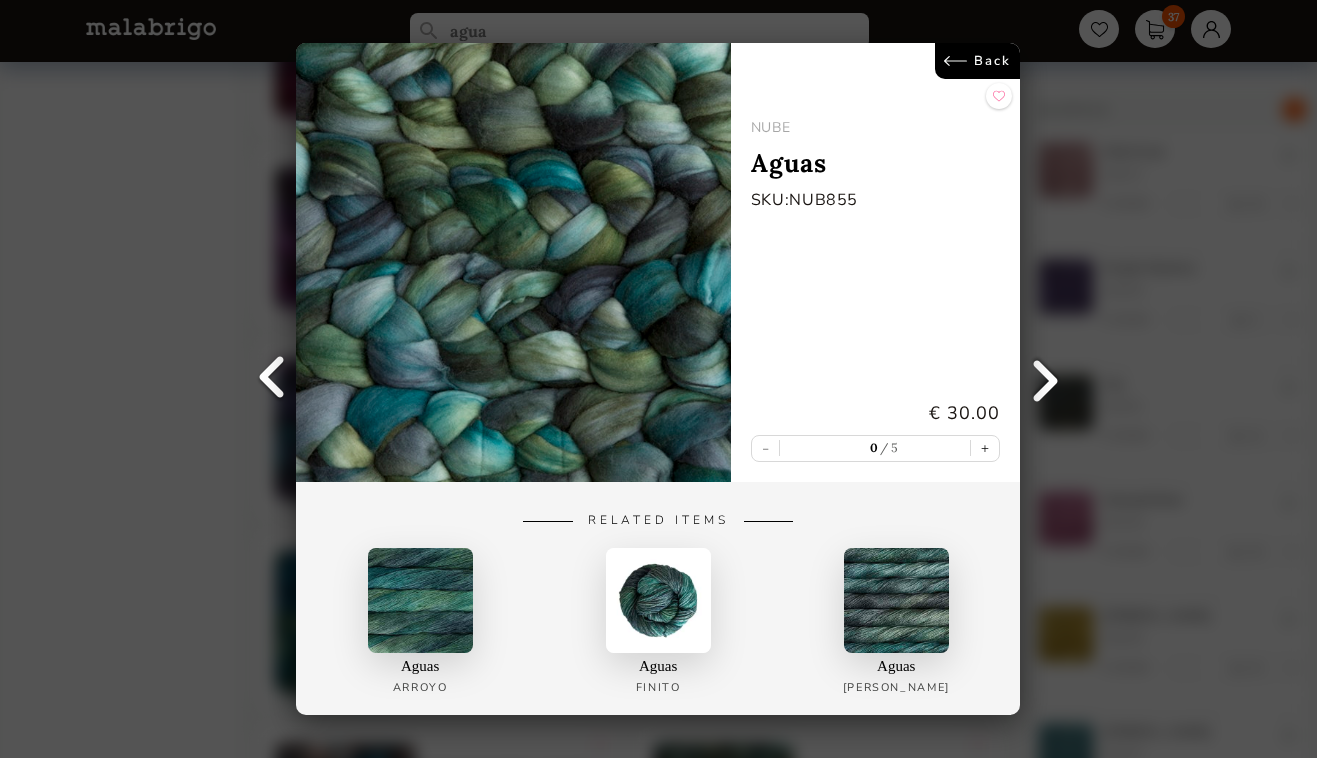 click on "Back" at bounding box center (978, 61) 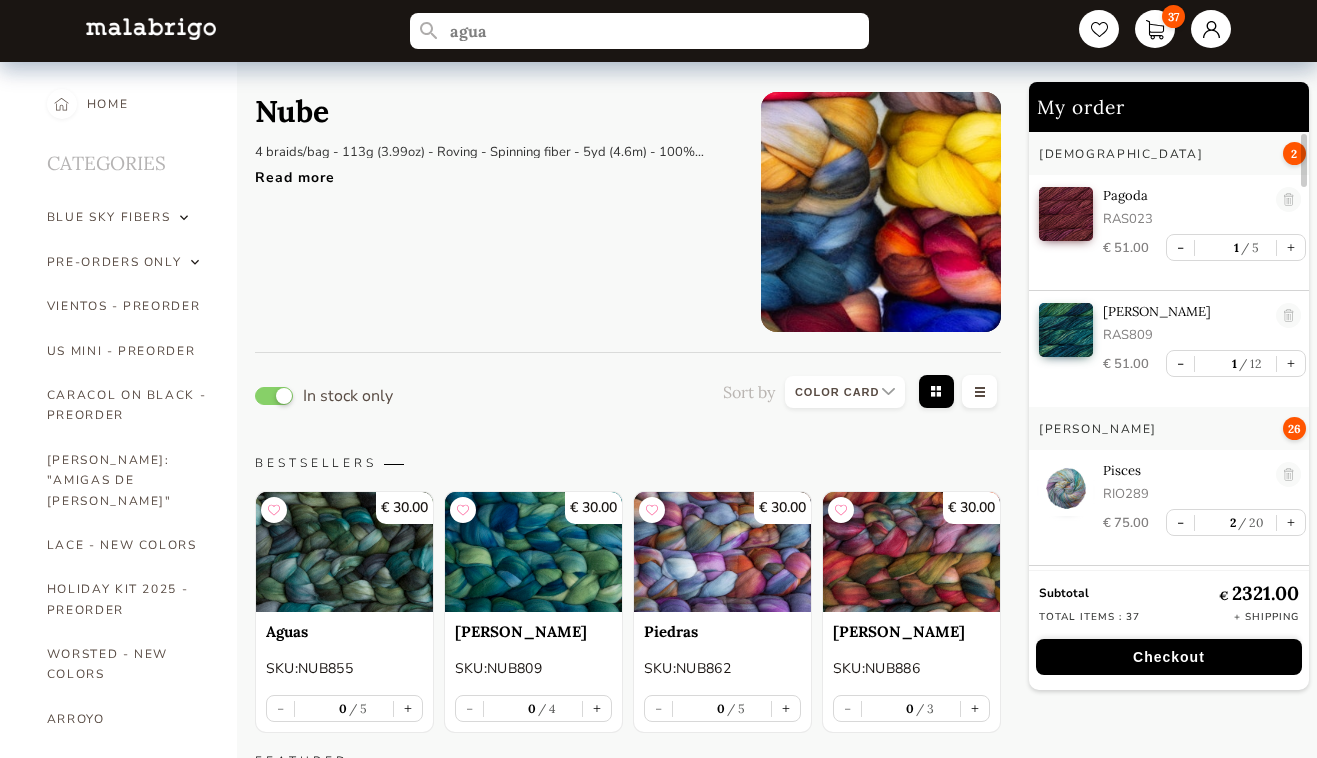 scroll, scrollTop: 4, scrollLeft: 0, axis: vertical 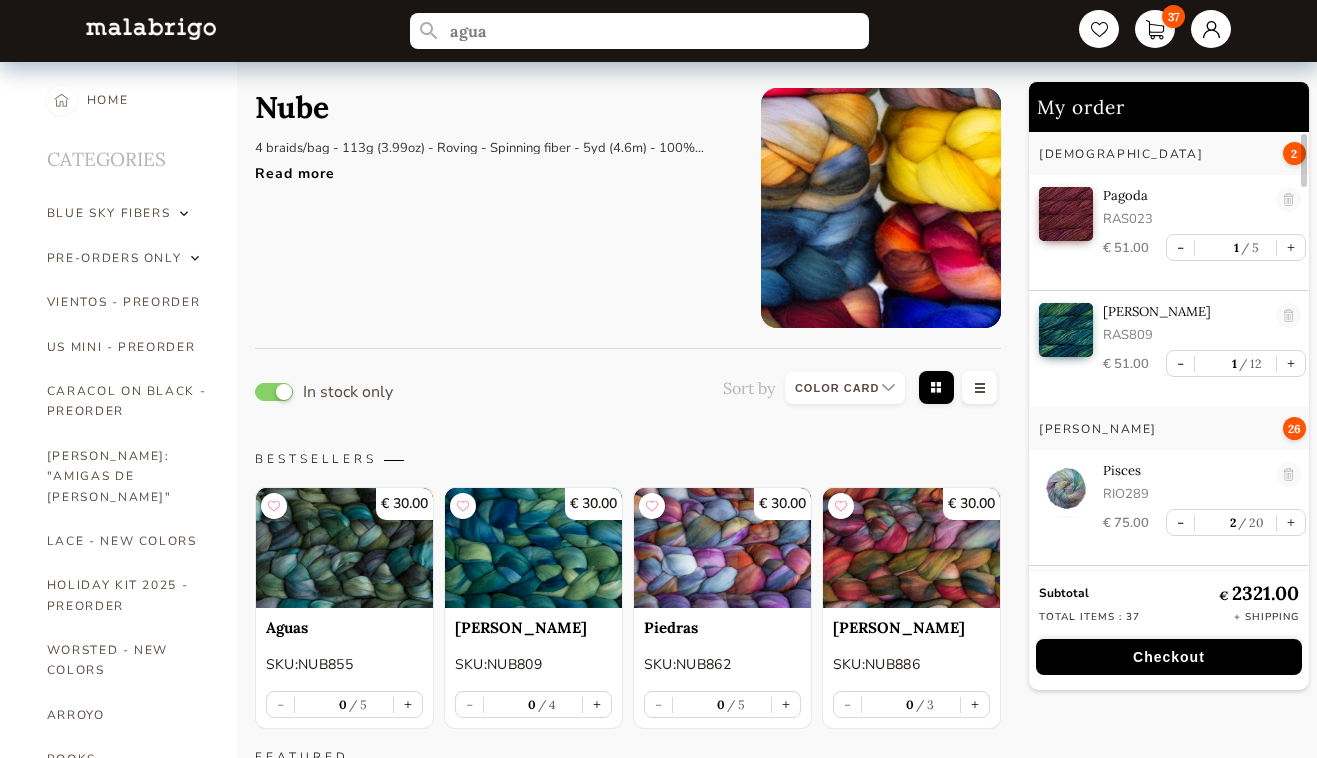 click on "Read more" at bounding box center [493, 168] 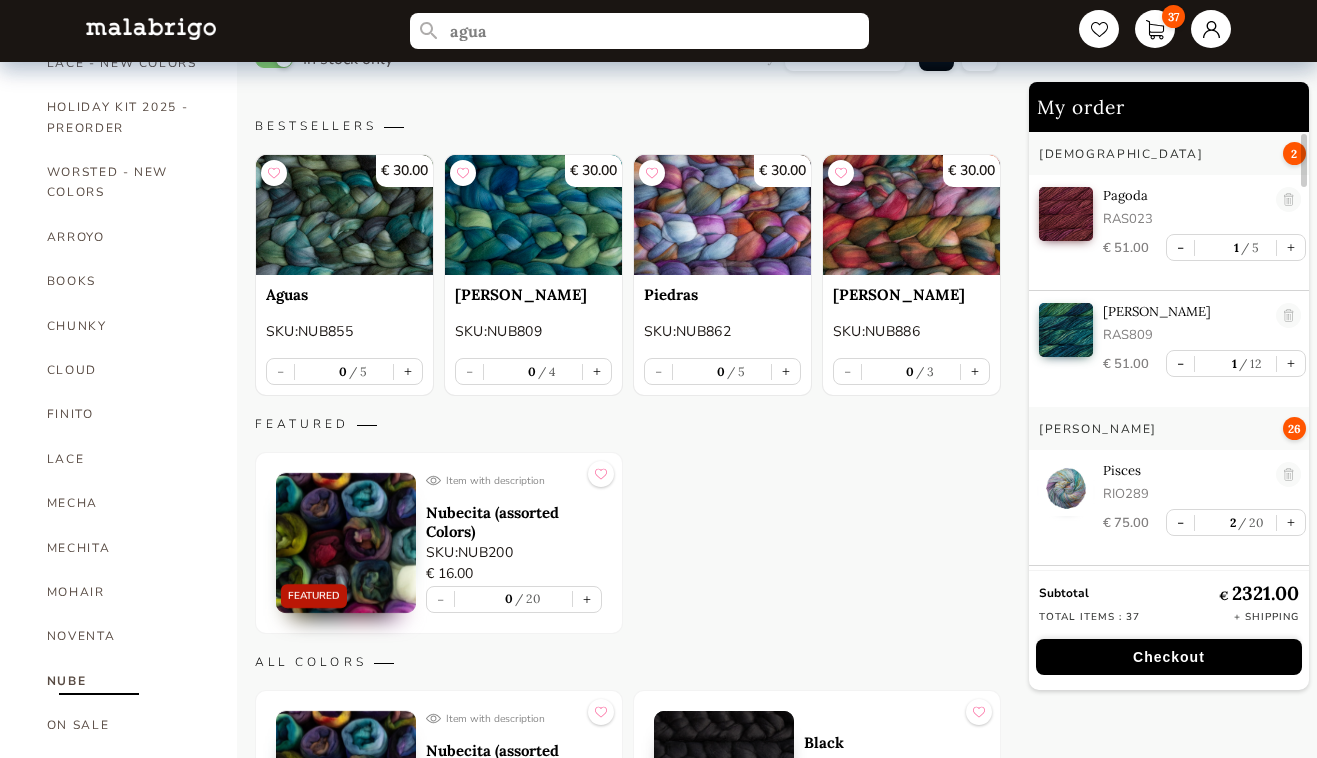 scroll, scrollTop: 399, scrollLeft: 0, axis: vertical 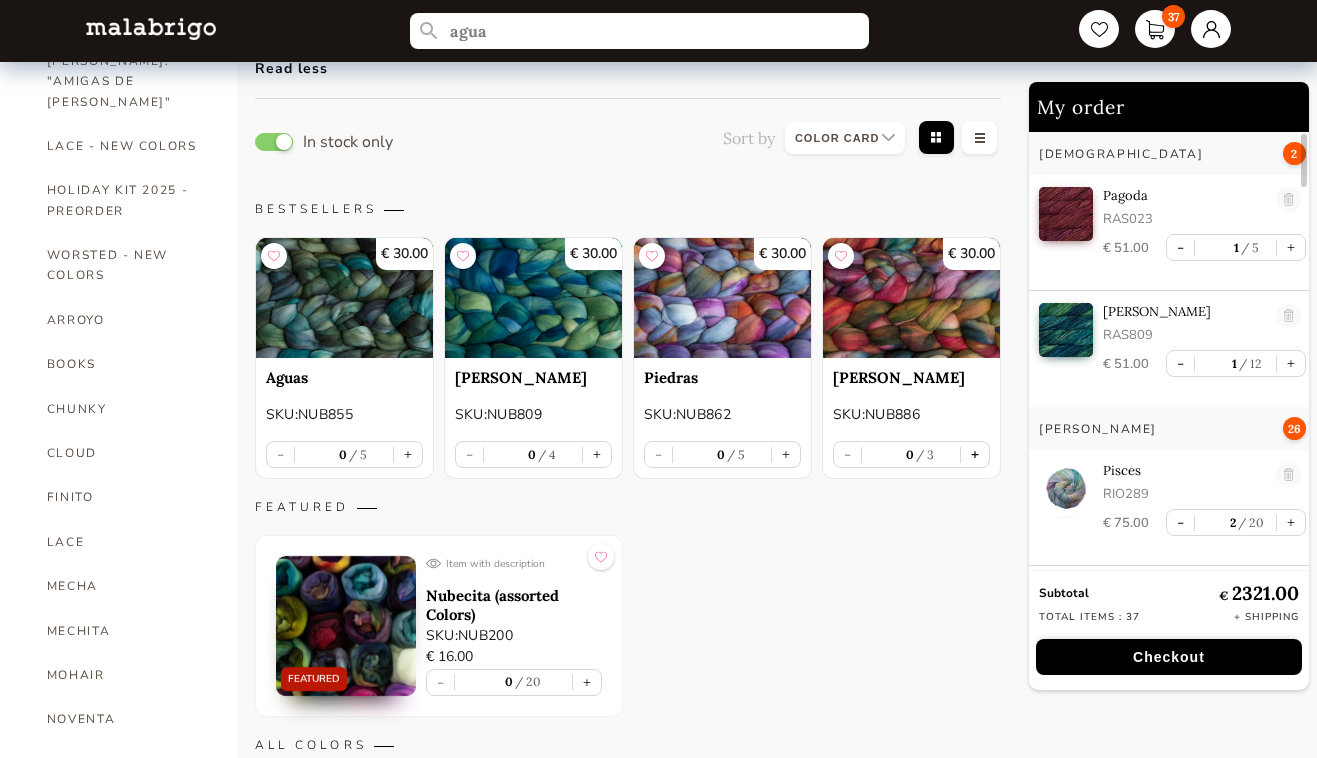 click on "+" at bounding box center [975, 454] 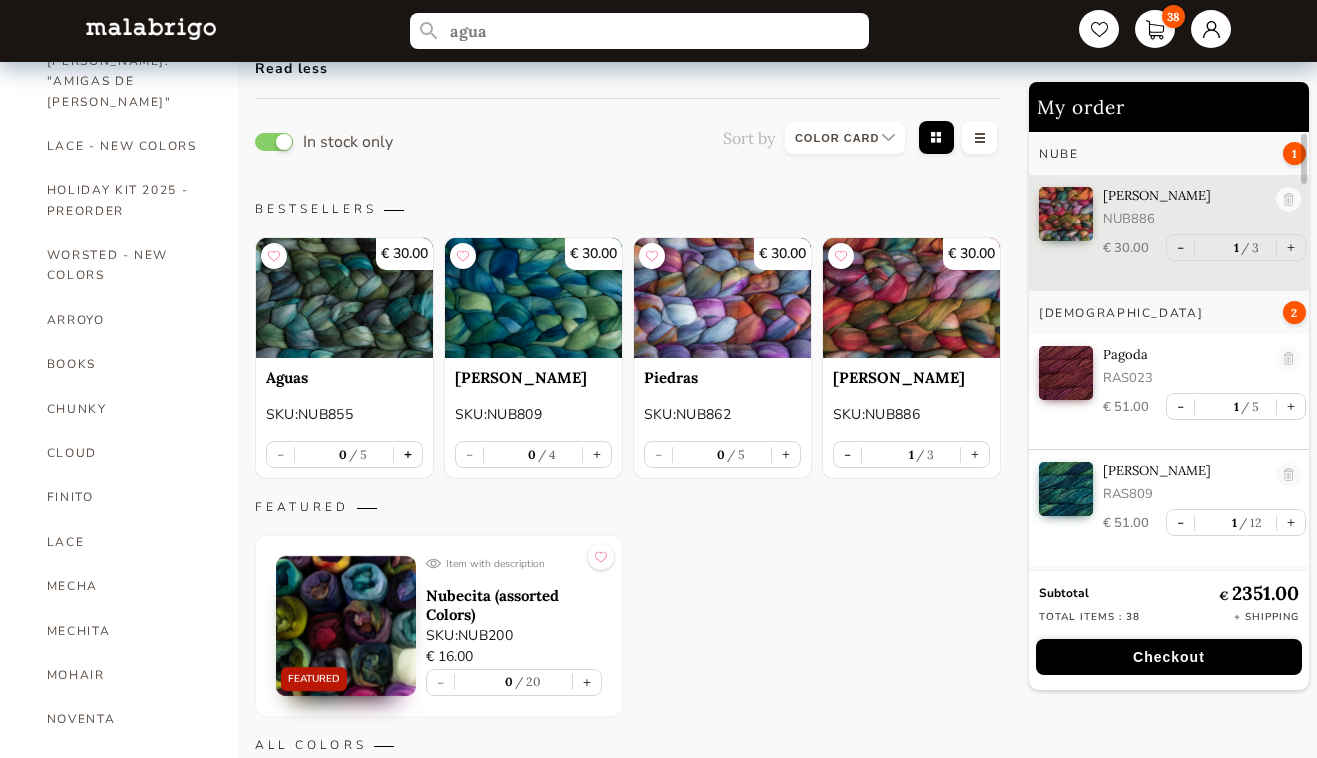 click on "+" at bounding box center [408, 454] 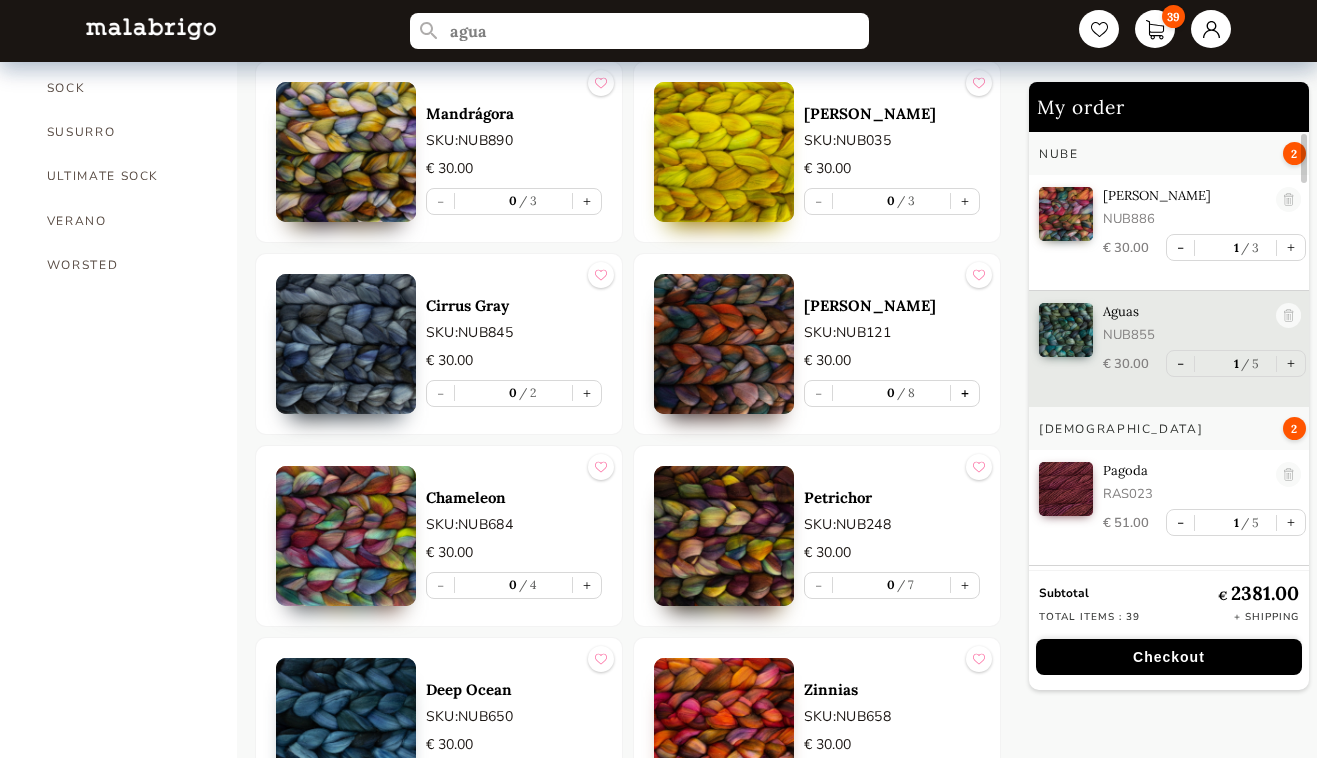 scroll, scrollTop: 1499, scrollLeft: 0, axis: vertical 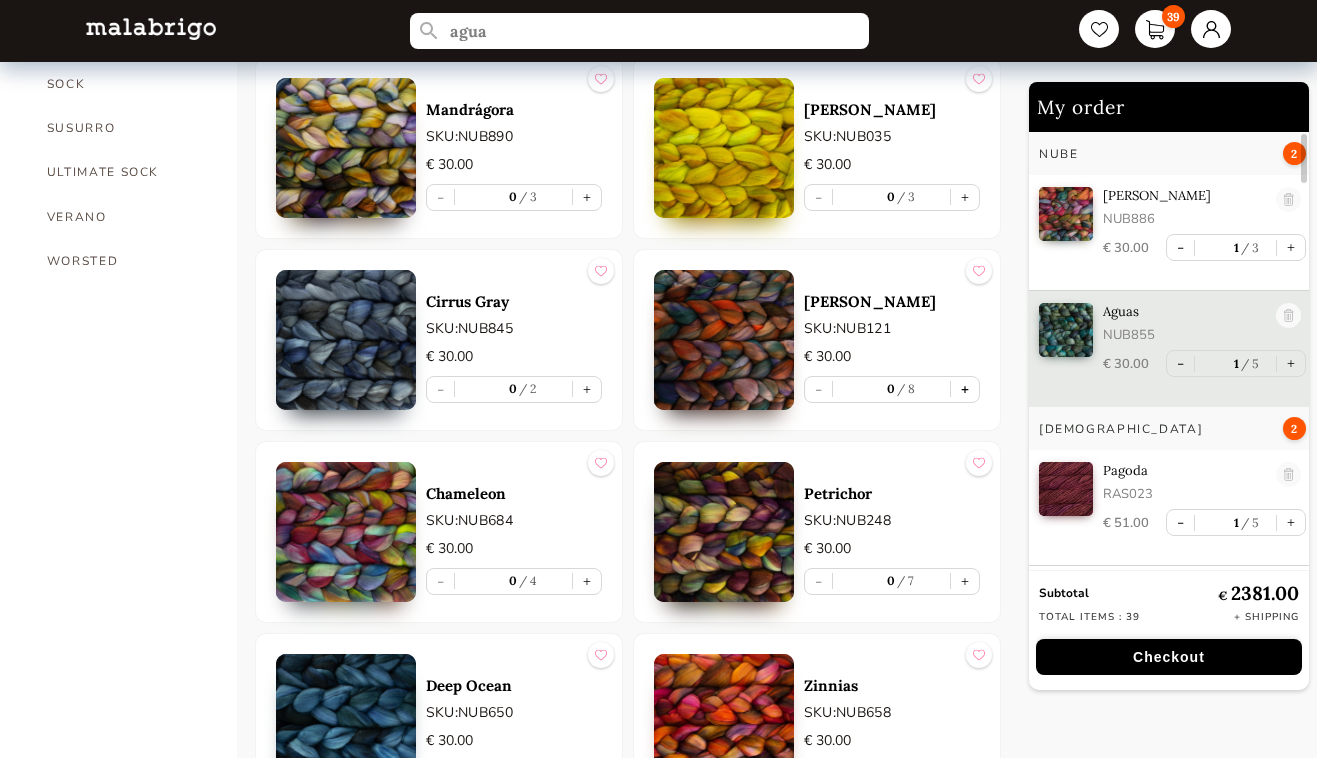 click on "+" at bounding box center [965, 389] 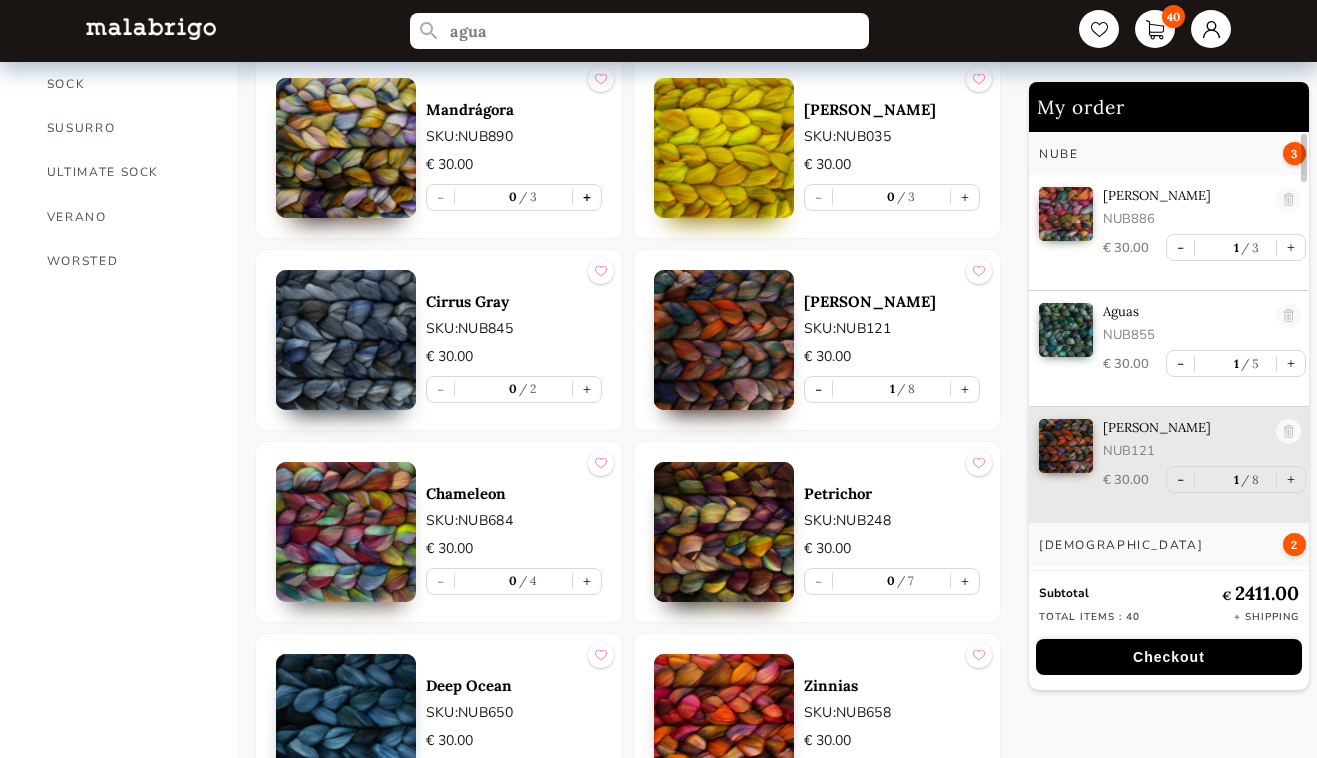click on "+" at bounding box center (587, 197) 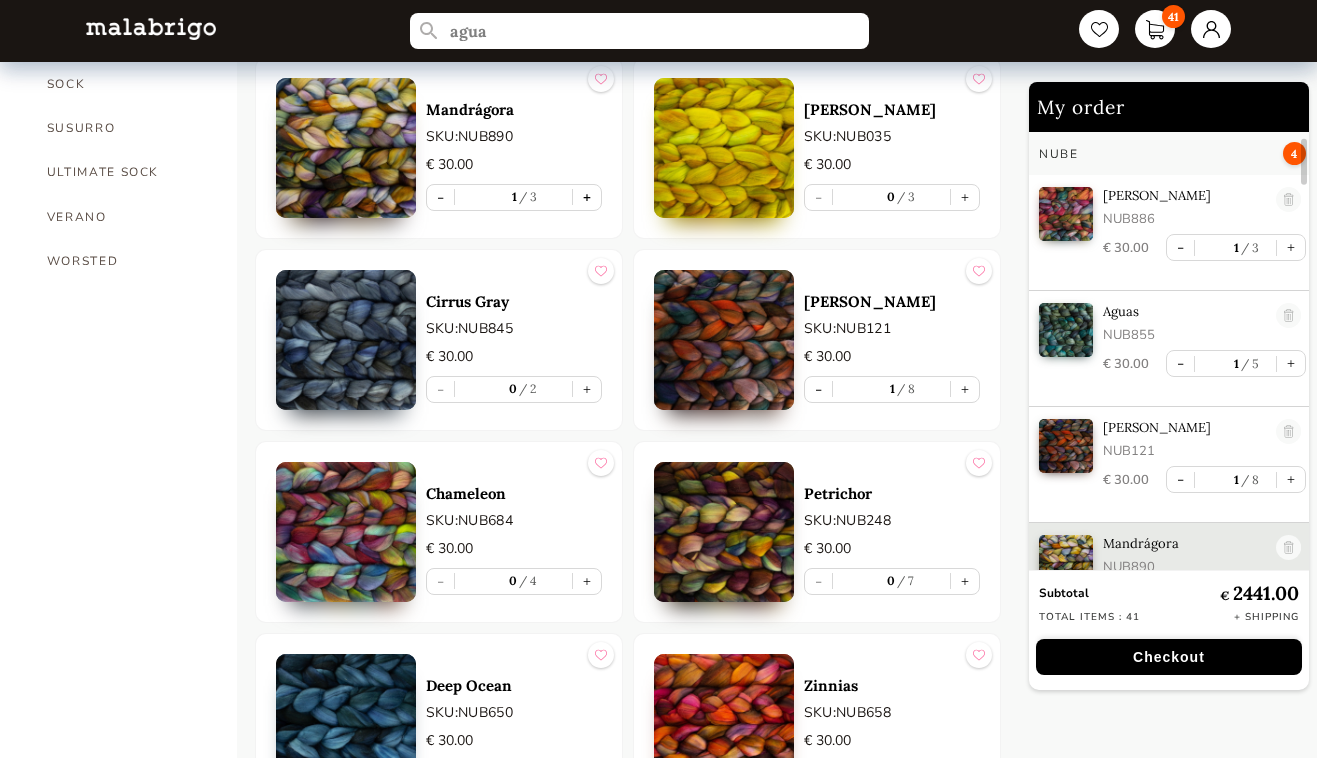scroll, scrollTop: 46, scrollLeft: 0, axis: vertical 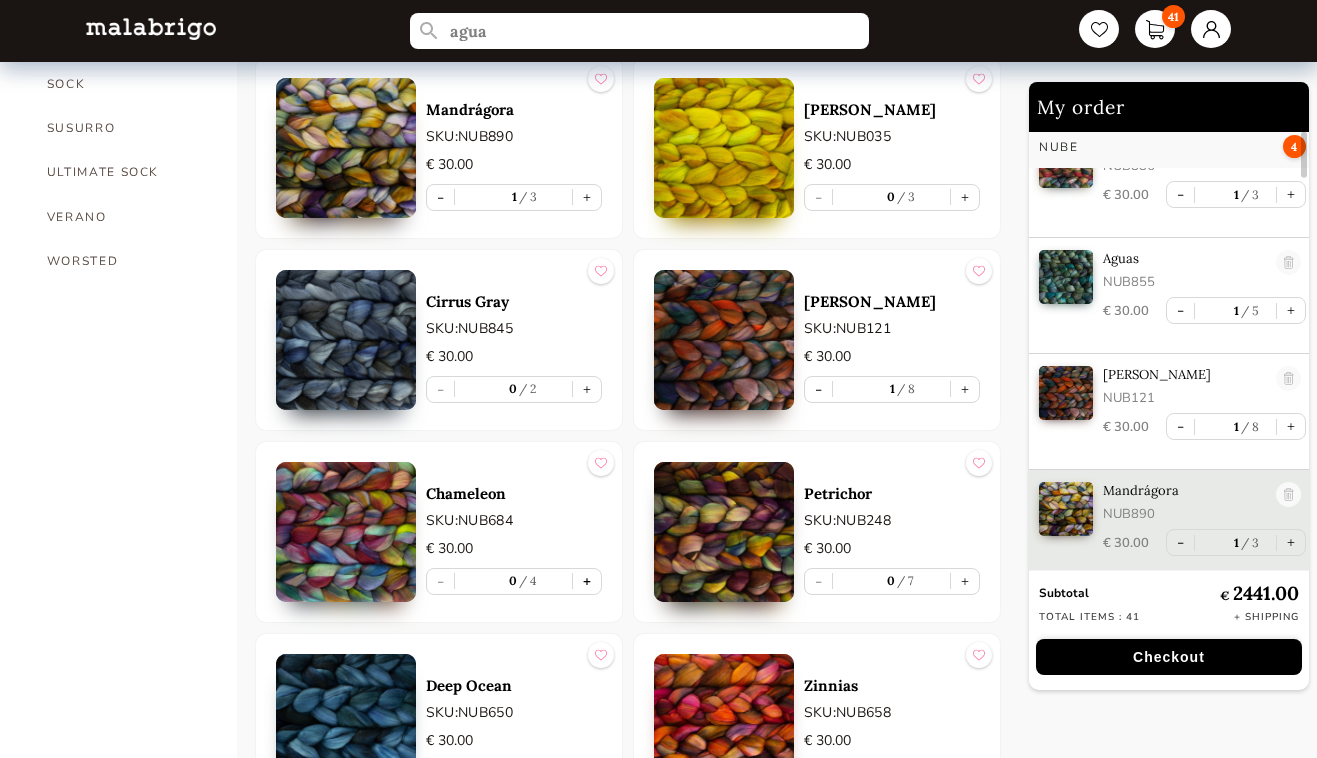 click on "+" at bounding box center [587, 581] 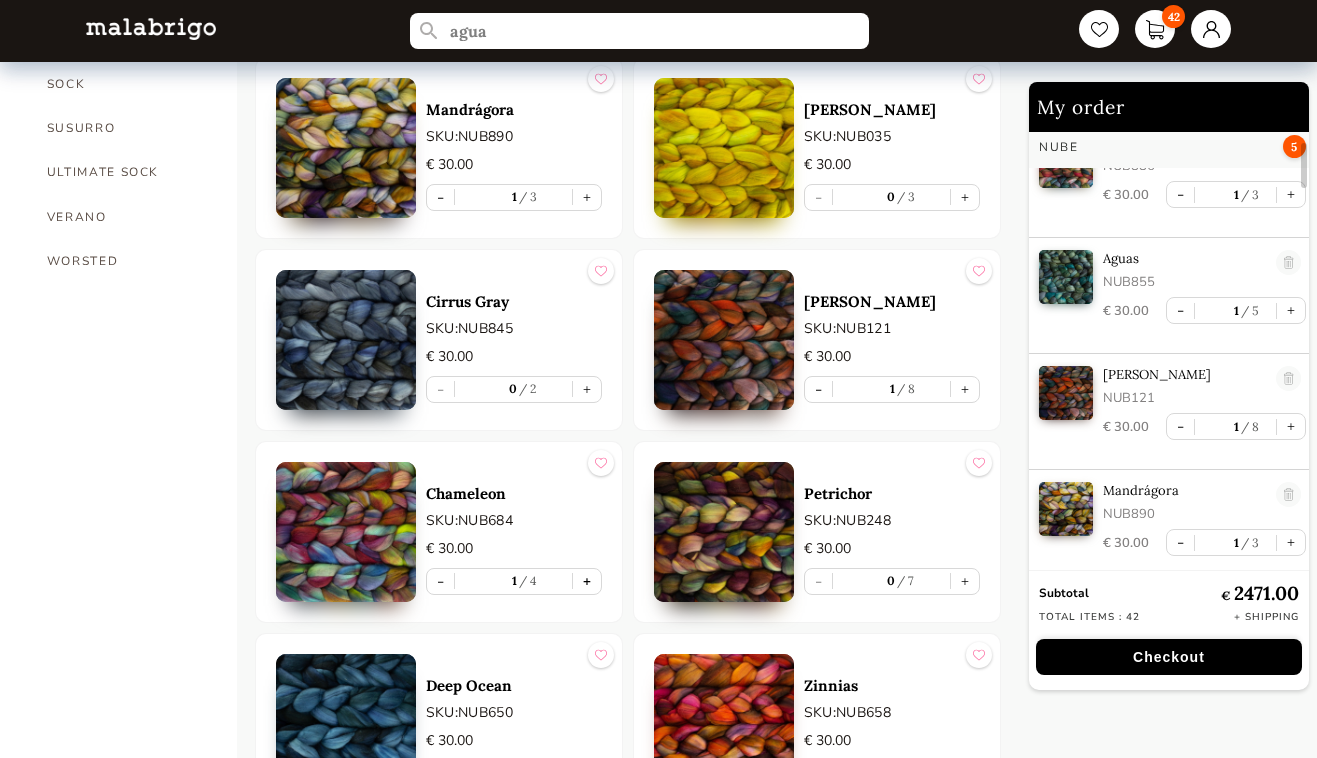 scroll, scrollTop: 162, scrollLeft: 0, axis: vertical 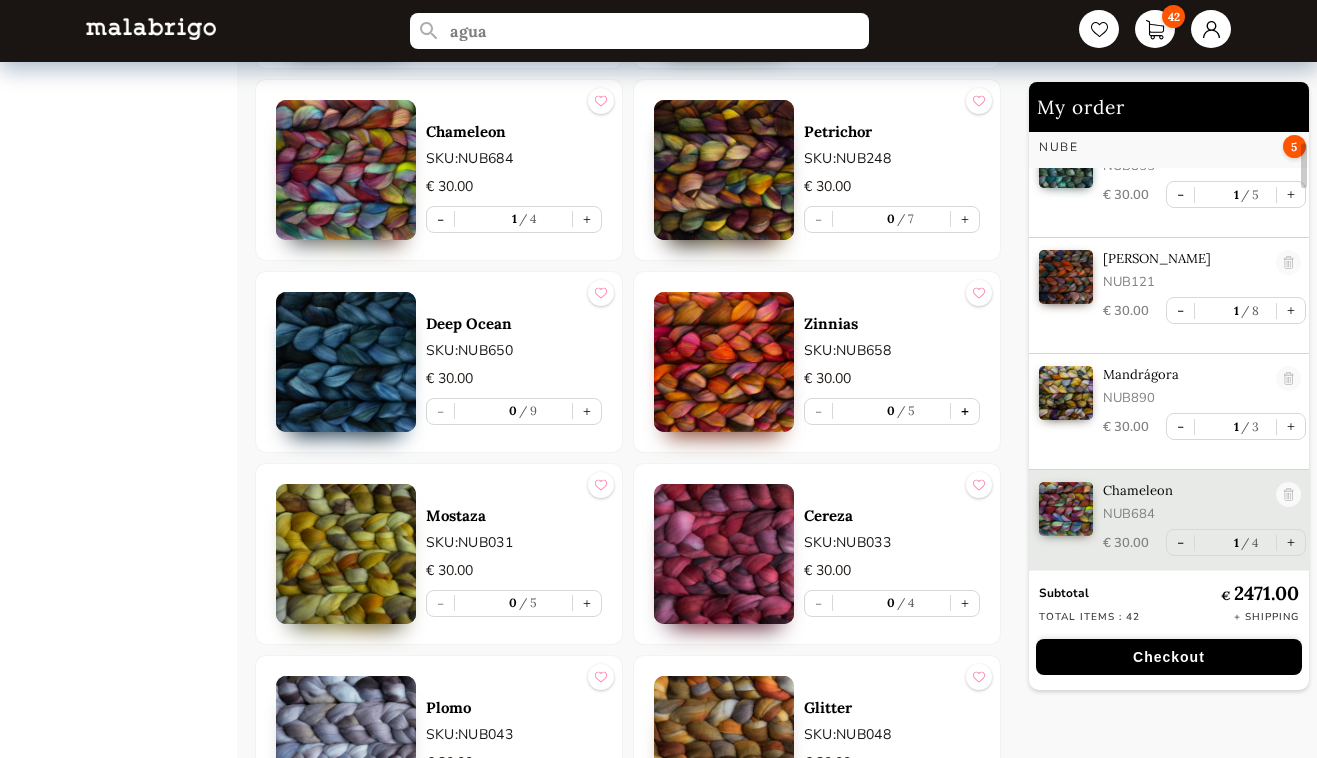 click on "+" at bounding box center (965, 411) 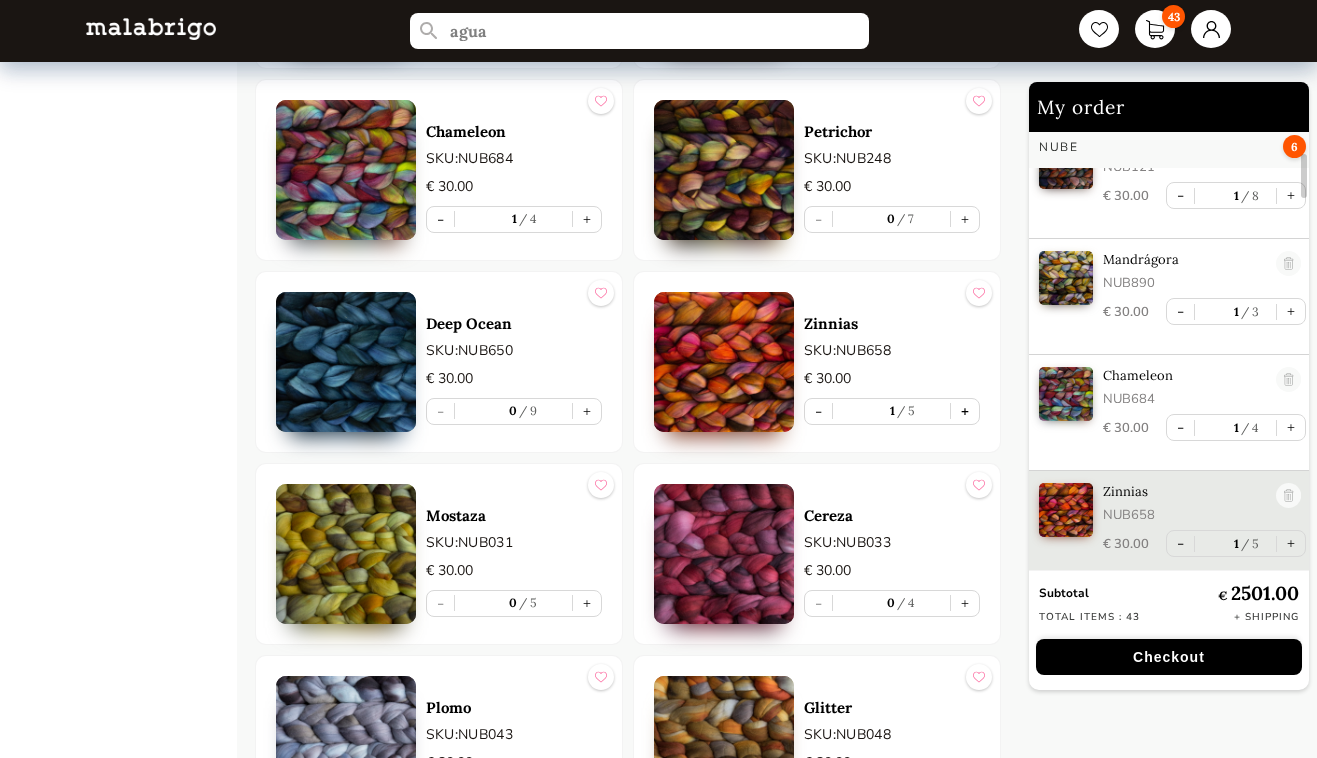 scroll, scrollTop: 278, scrollLeft: 0, axis: vertical 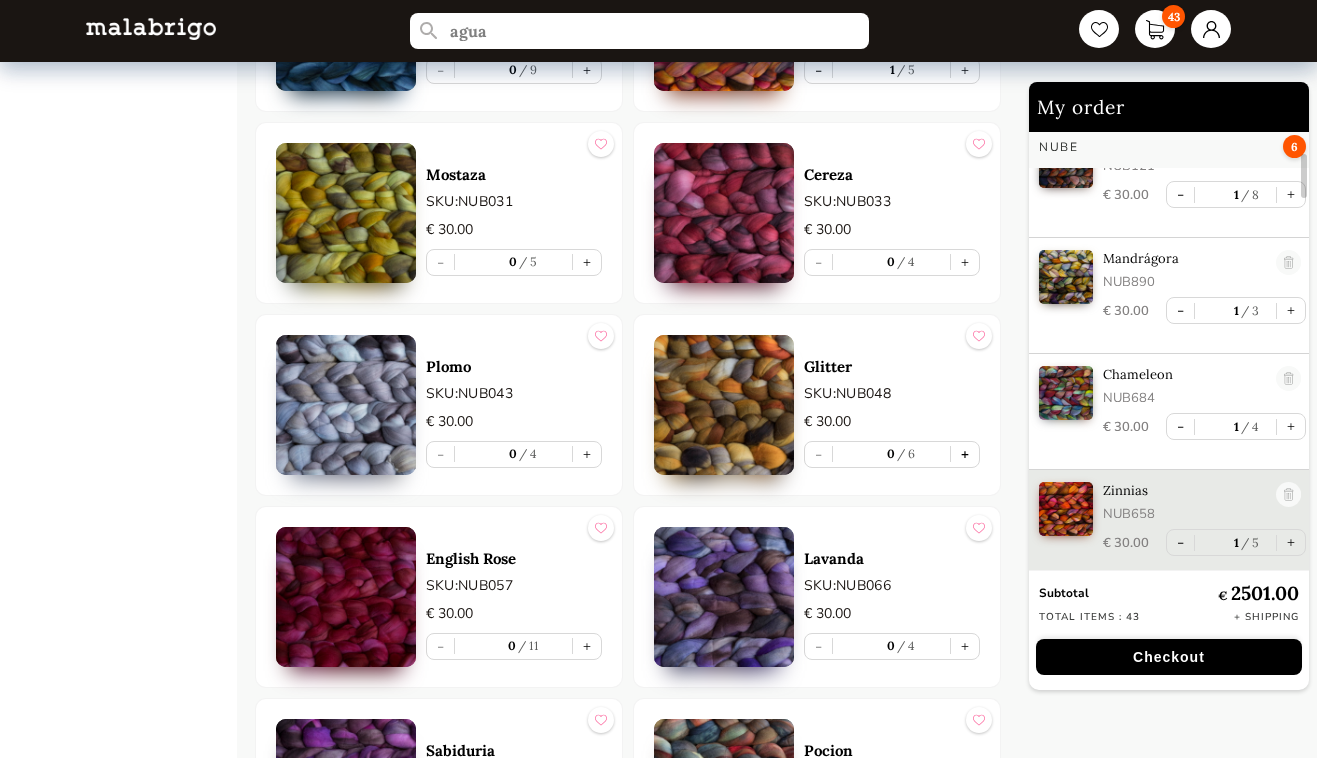 click on "+" at bounding box center [965, 454] 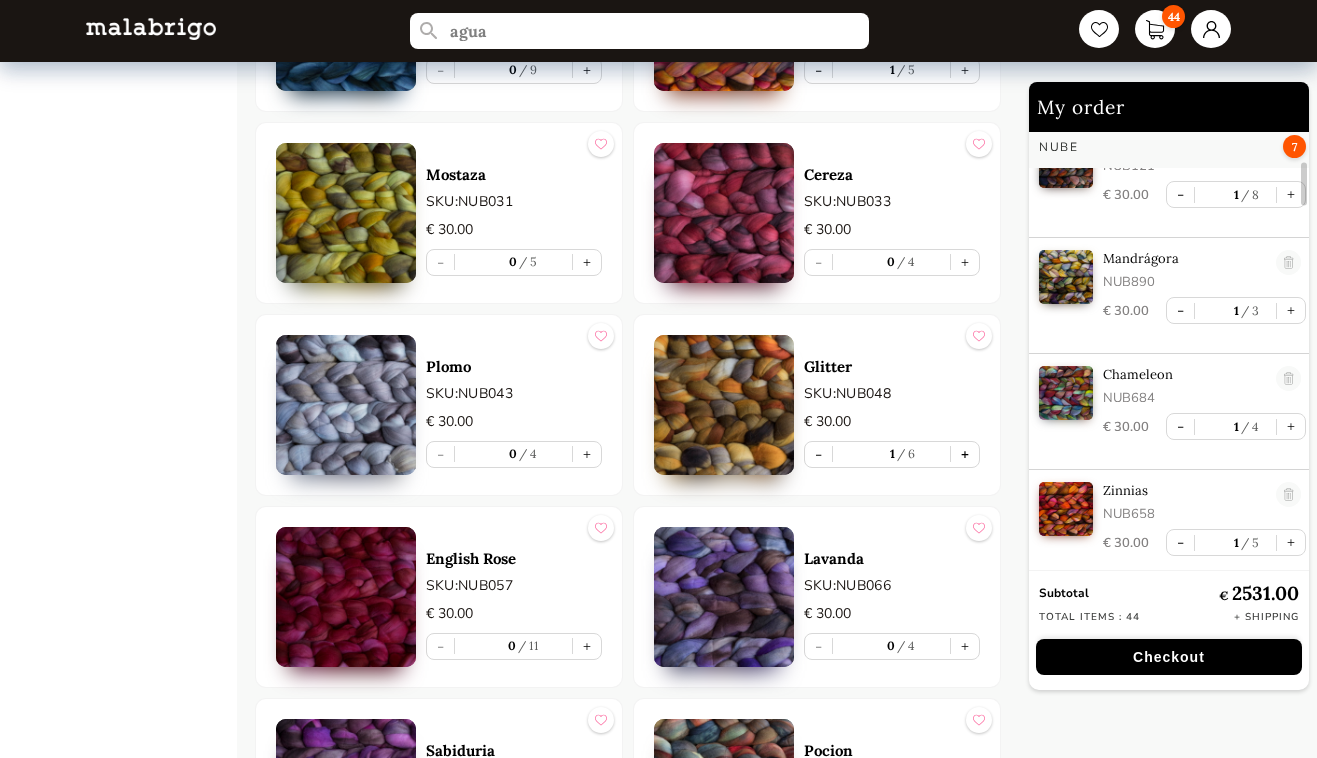 scroll, scrollTop: 394, scrollLeft: 0, axis: vertical 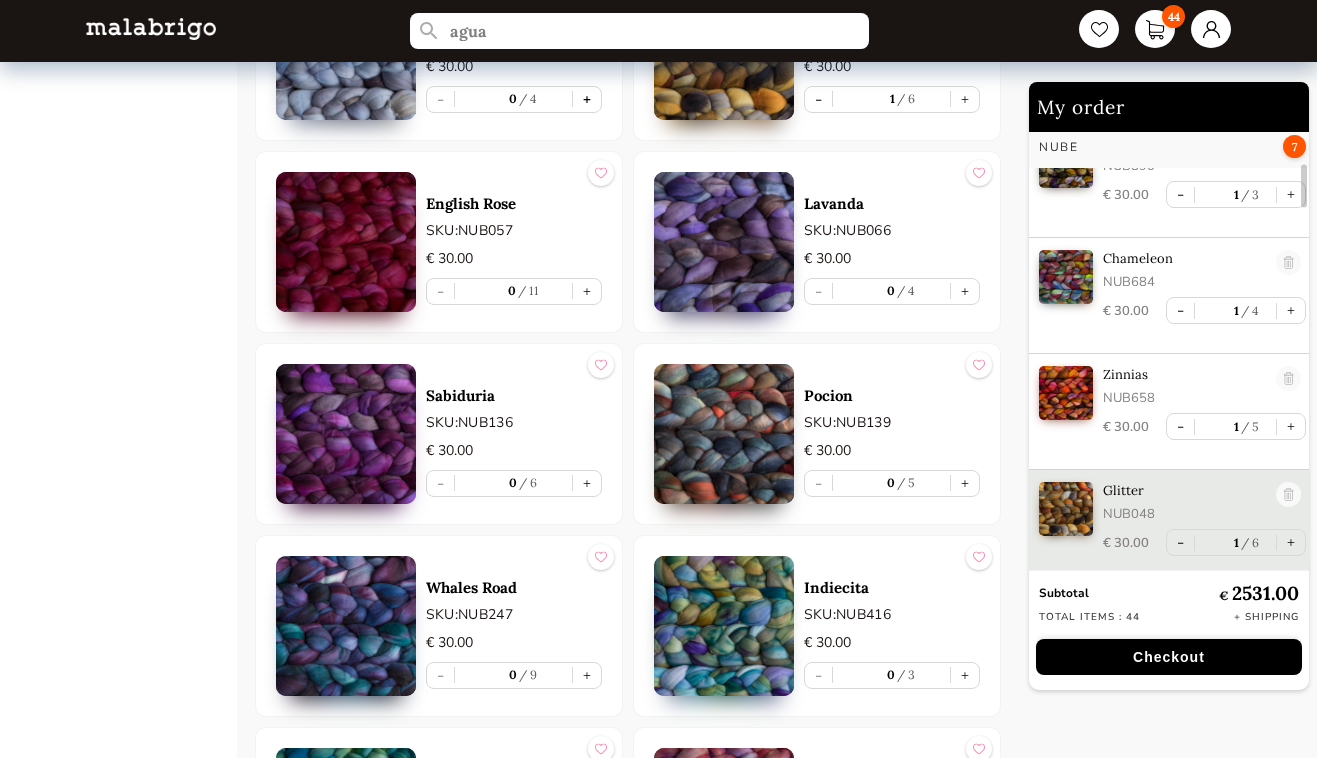 click on "+" at bounding box center (587, 99) 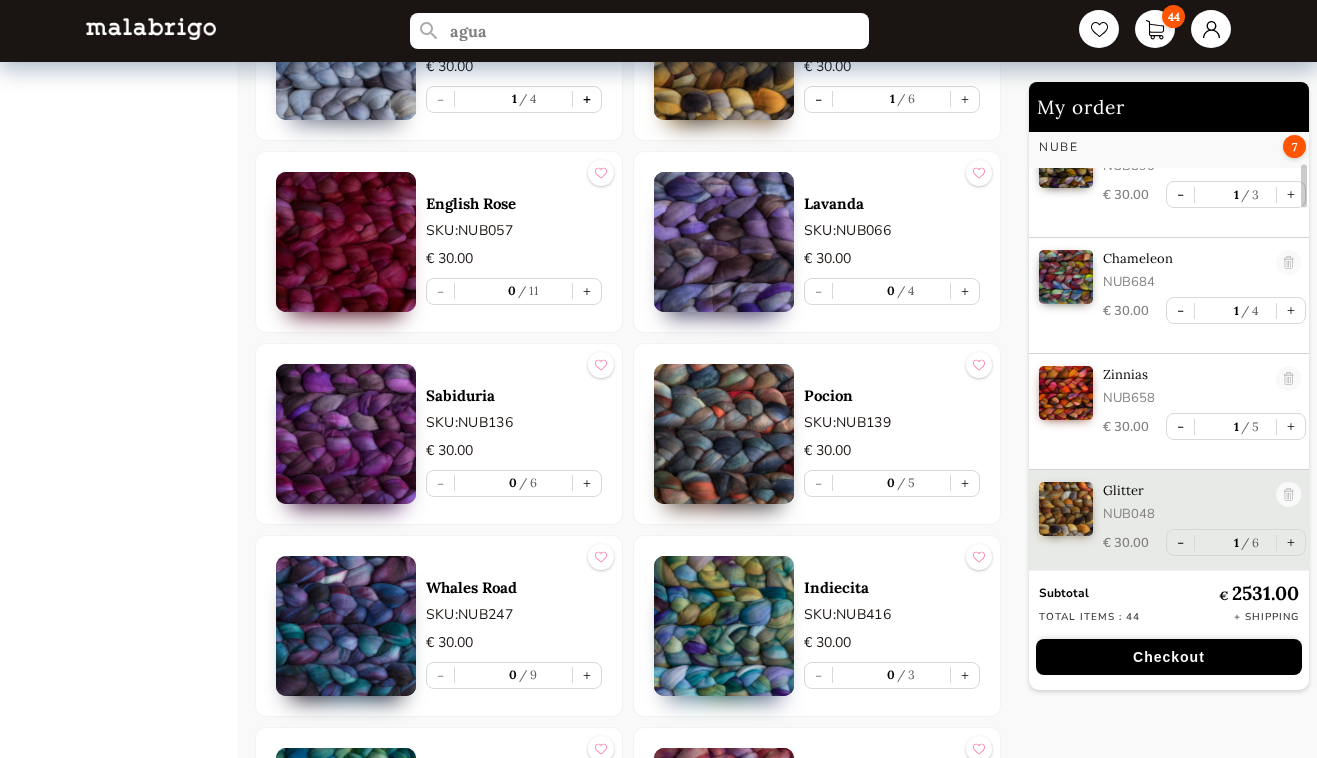 scroll, scrollTop: 510, scrollLeft: 0, axis: vertical 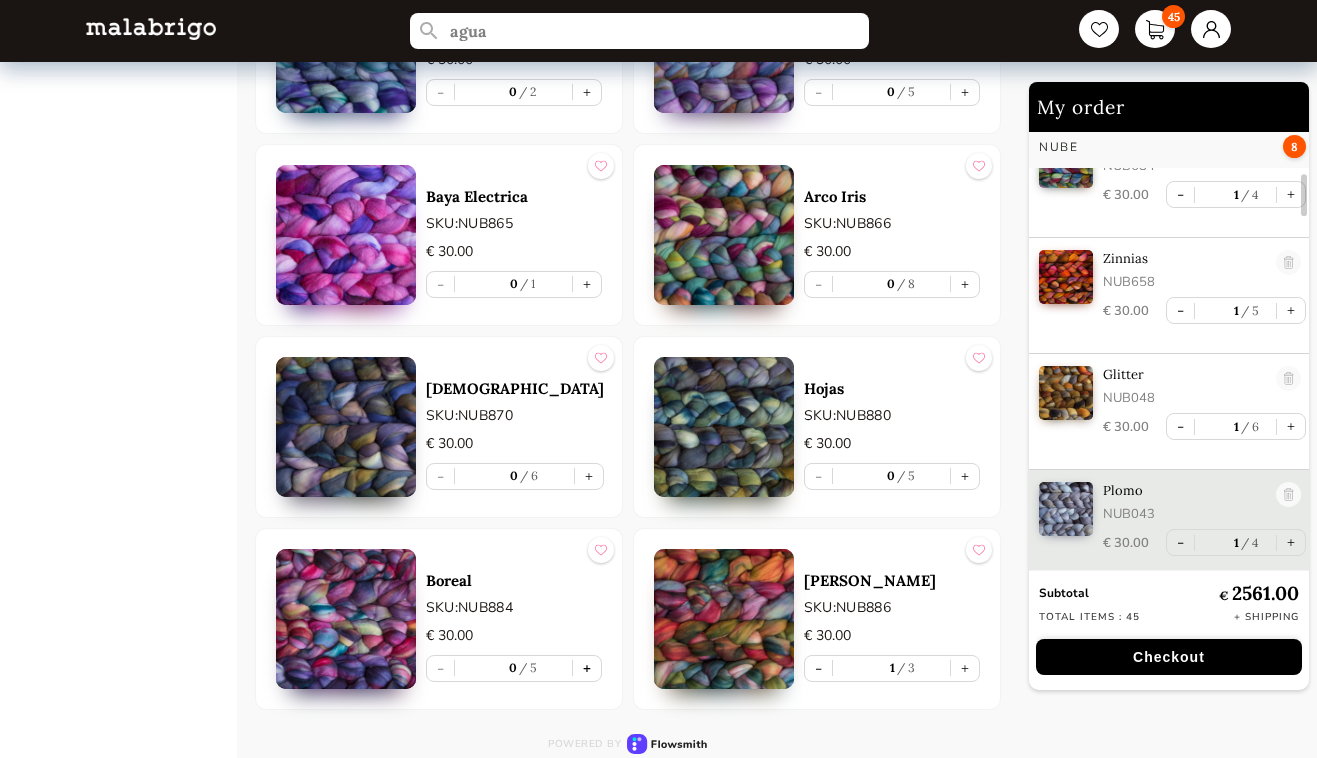 click on "+" at bounding box center (587, 668) 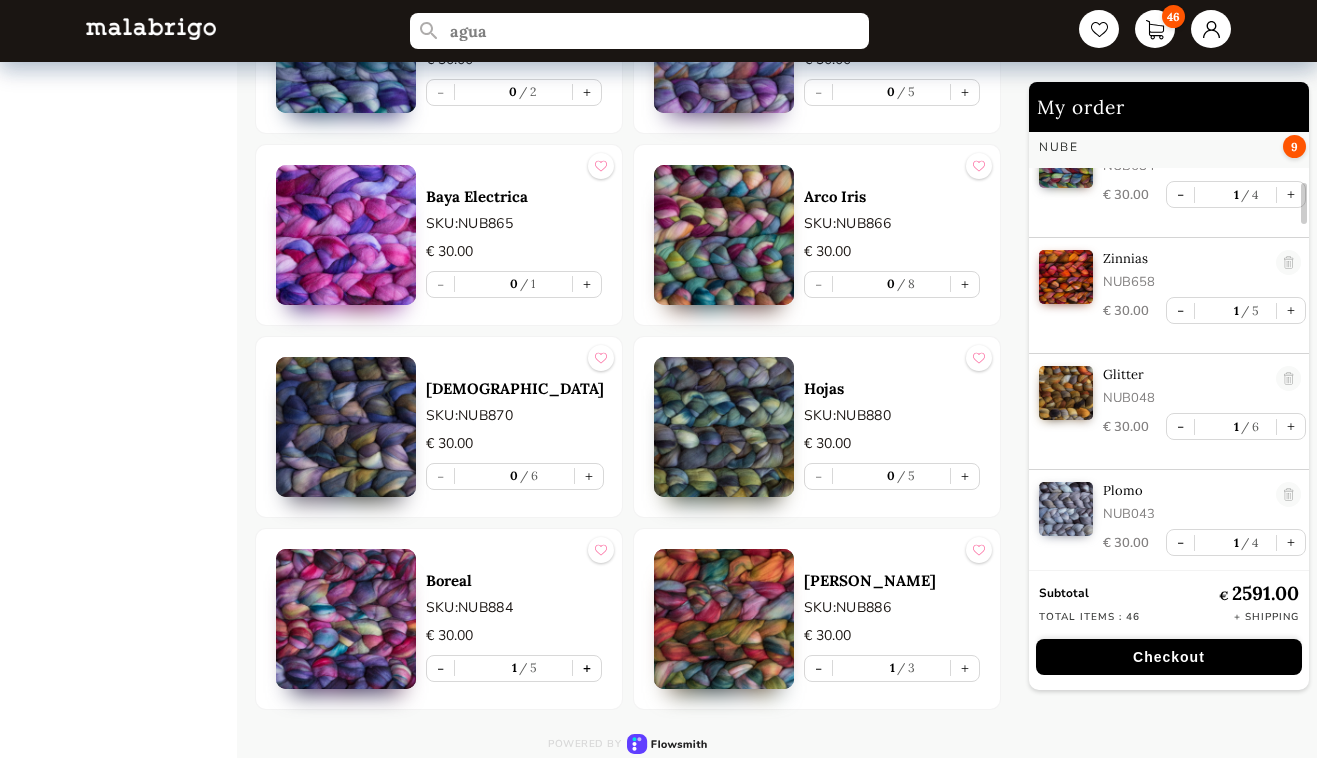 scroll, scrollTop: 626, scrollLeft: 0, axis: vertical 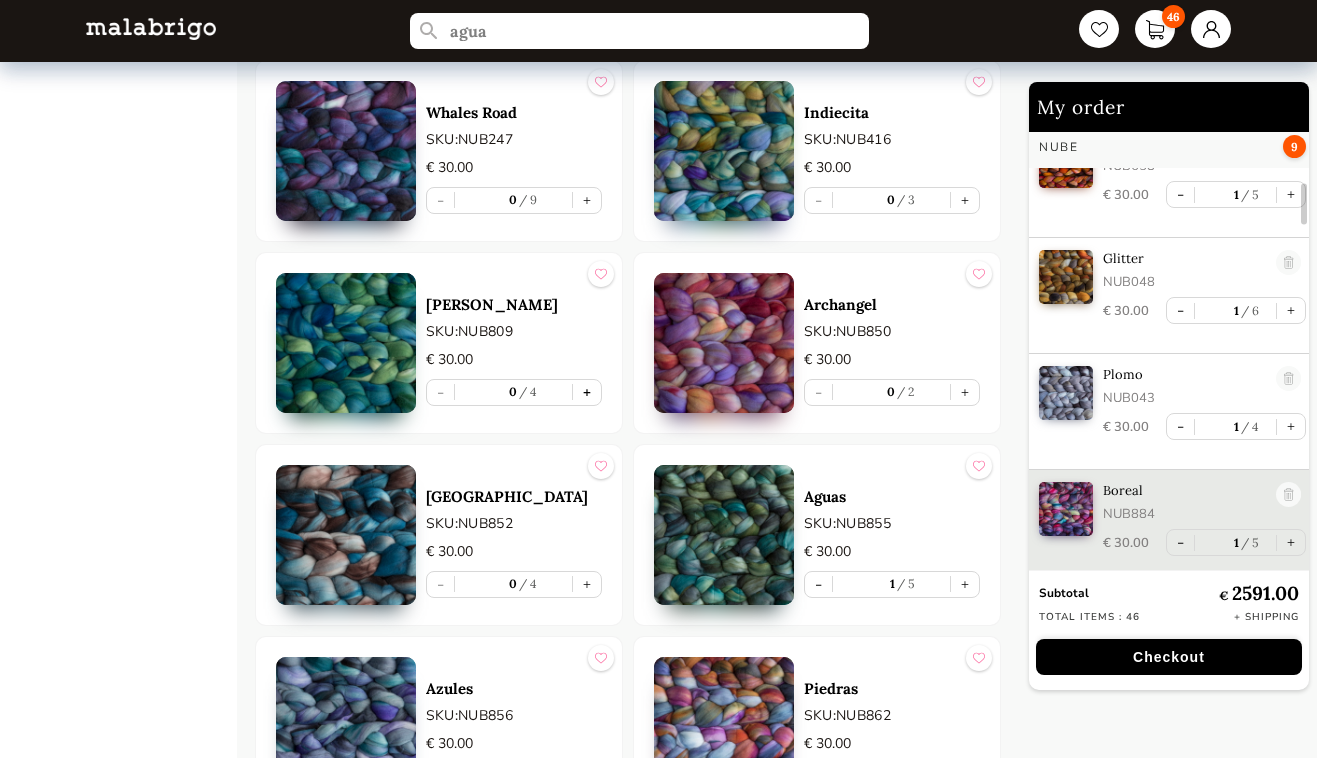 click on "+" at bounding box center [587, 392] 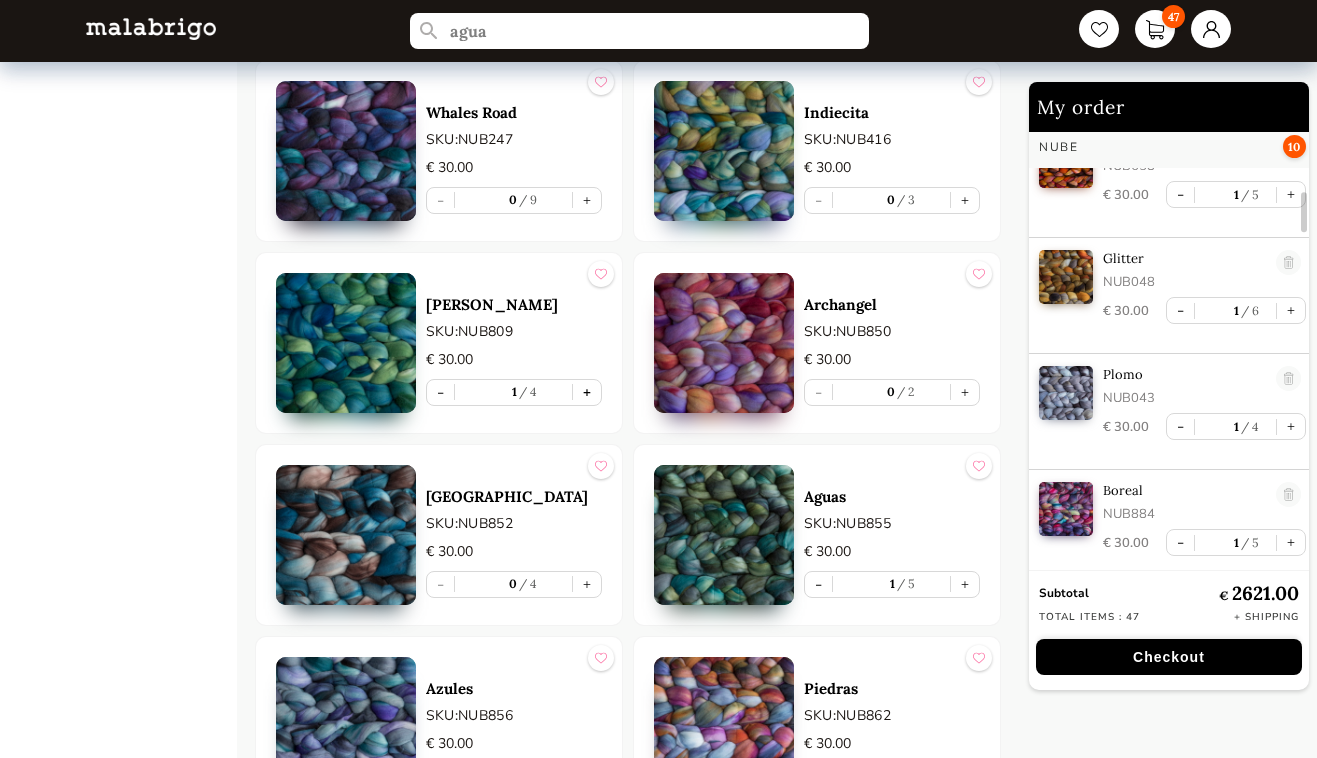 scroll, scrollTop: 742, scrollLeft: 0, axis: vertical 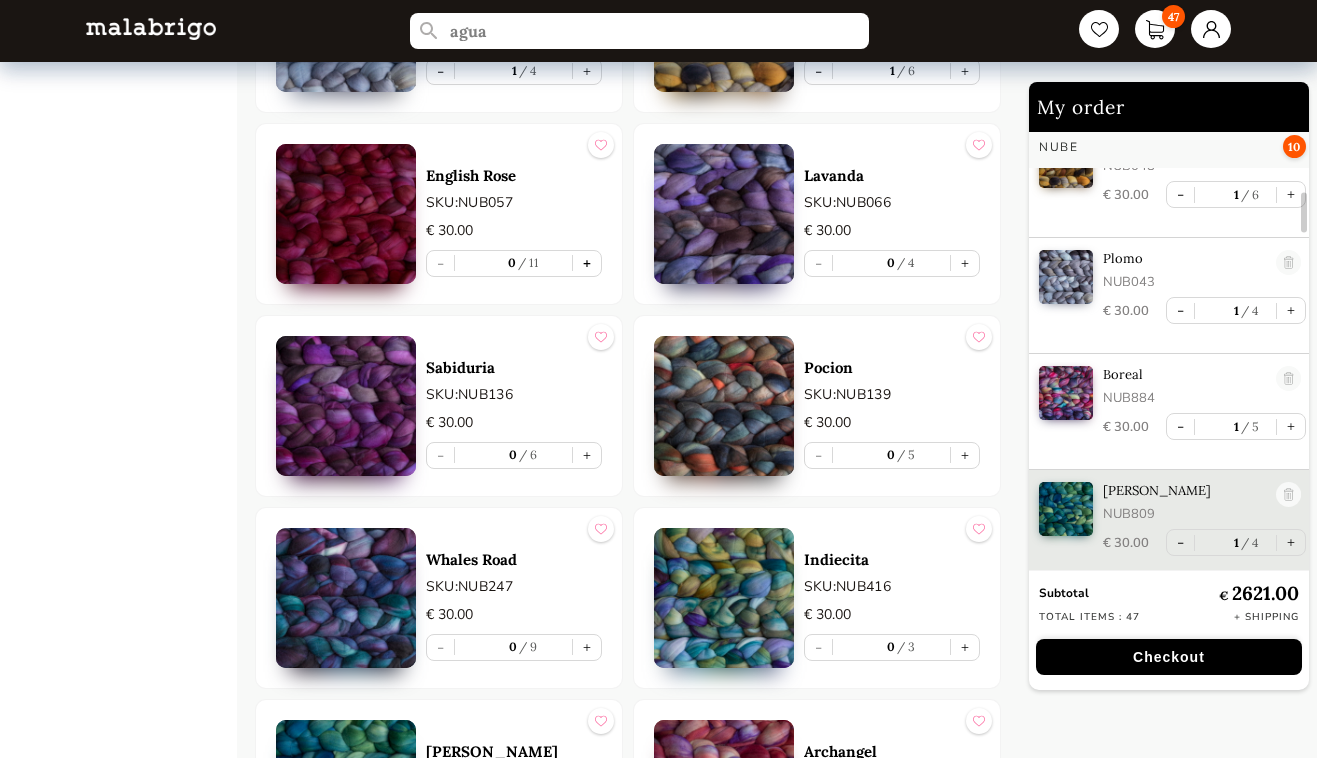 click on "+" at bounding box center [587, 263] 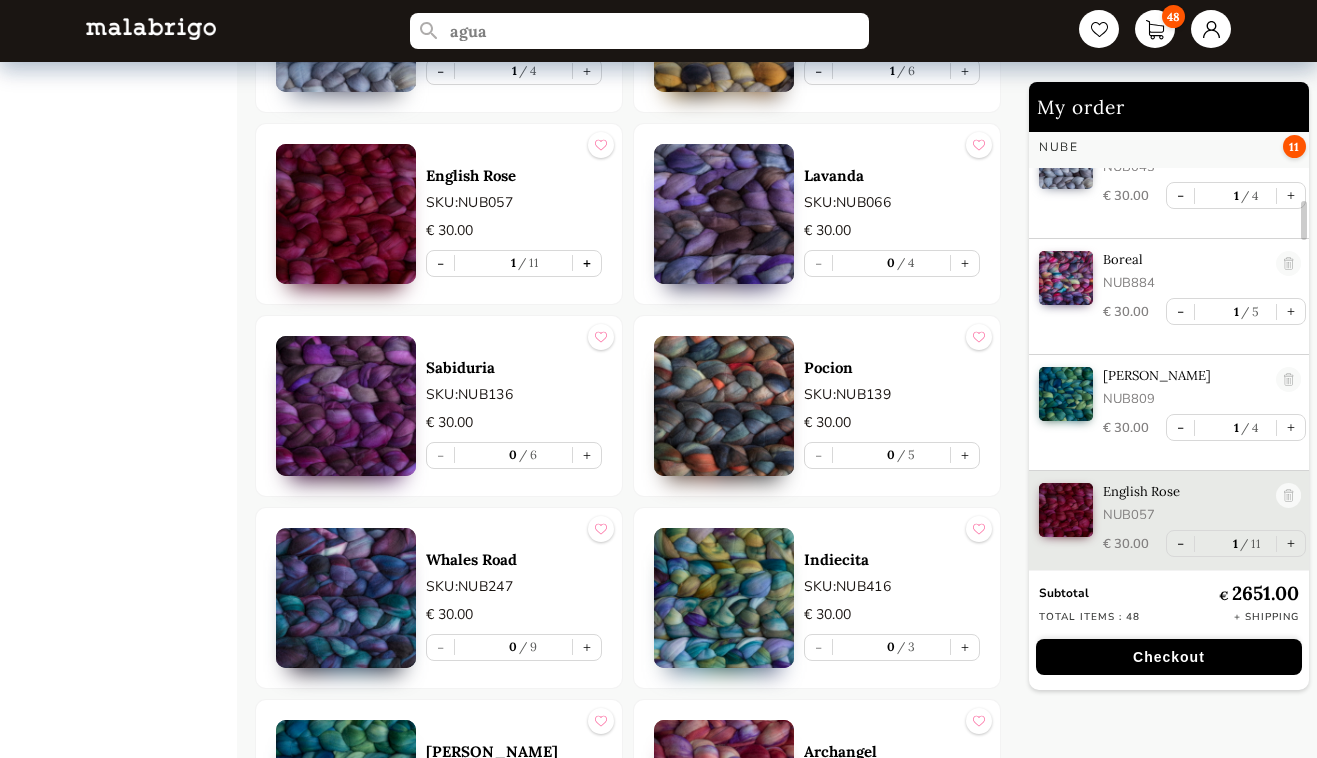 scroll, scrollTop: 858, scrollLeft: 0, axis: vertical 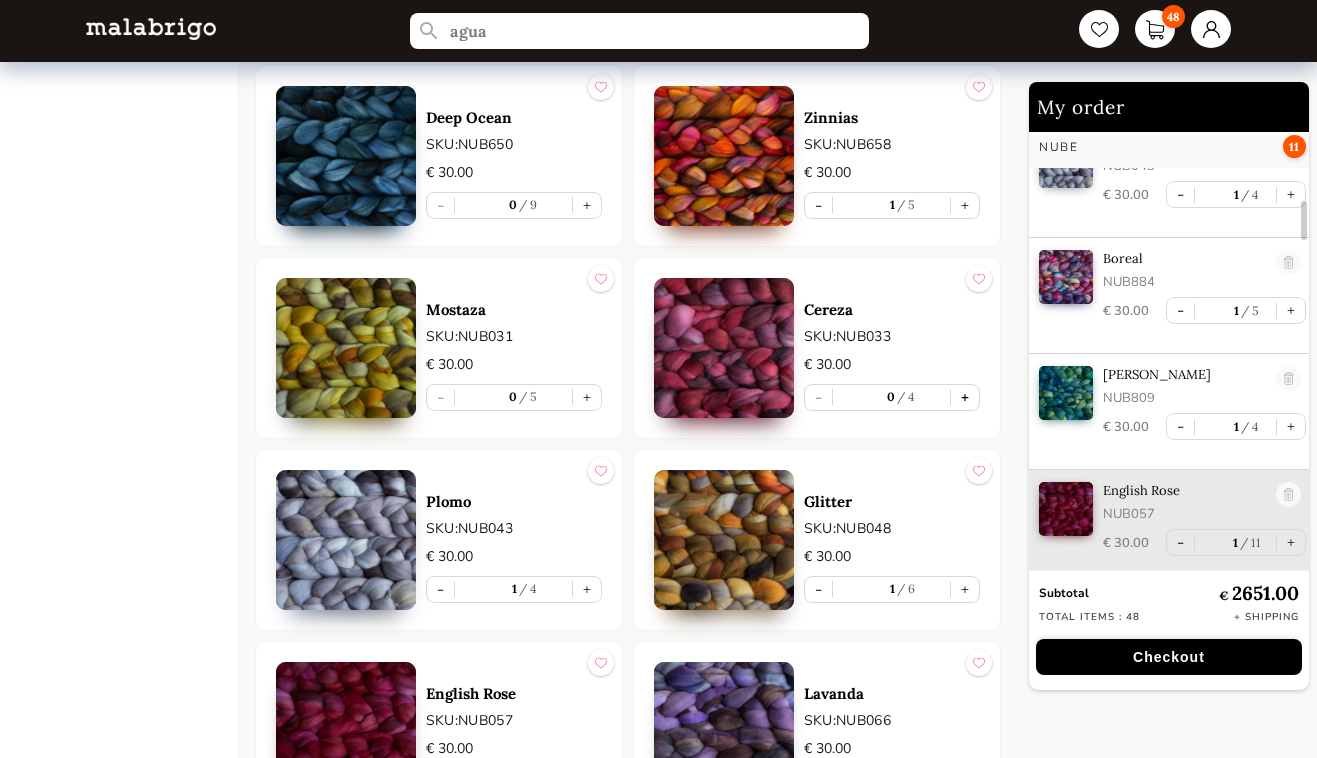 click on "+" at bounding box center (965, 397) 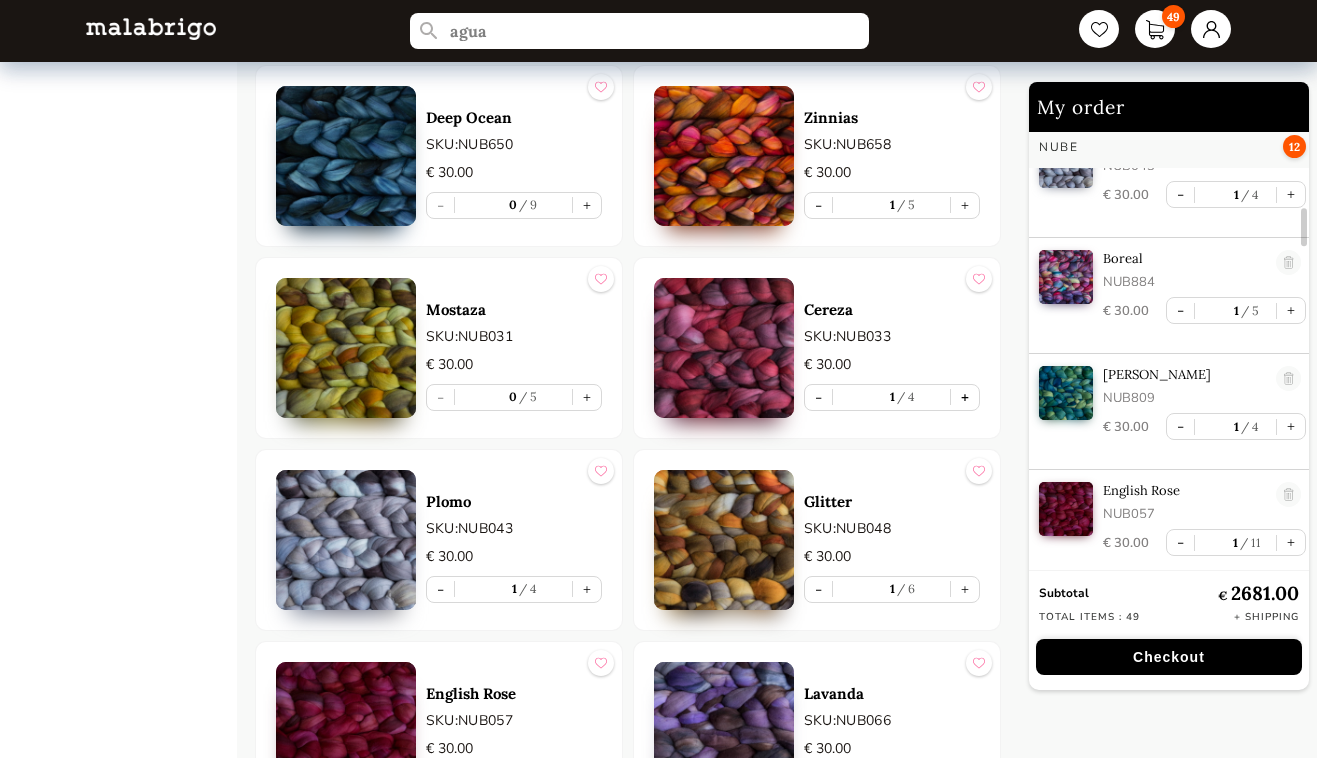 scroll, scrollTop: 974, scrollLeft: 0, axis: vertical 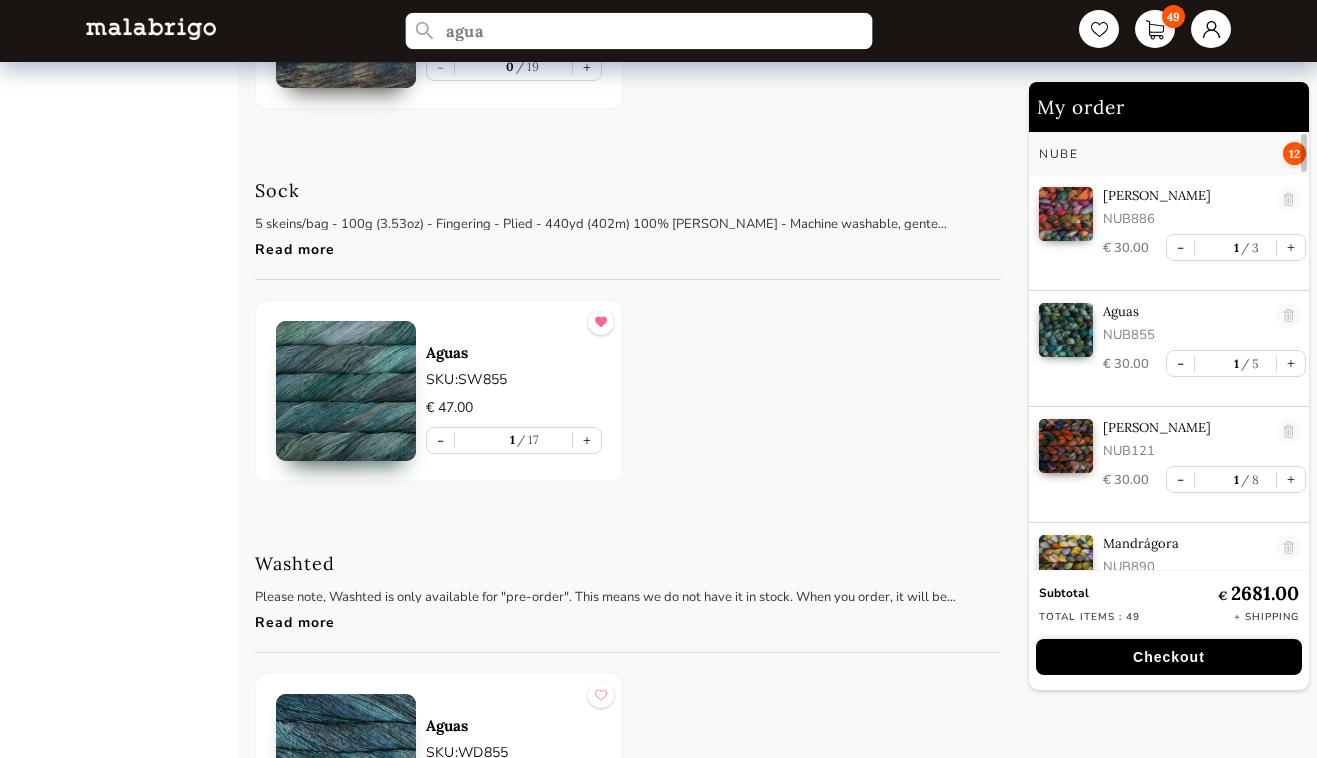 click on "agua" at bounding box center (639, 31) 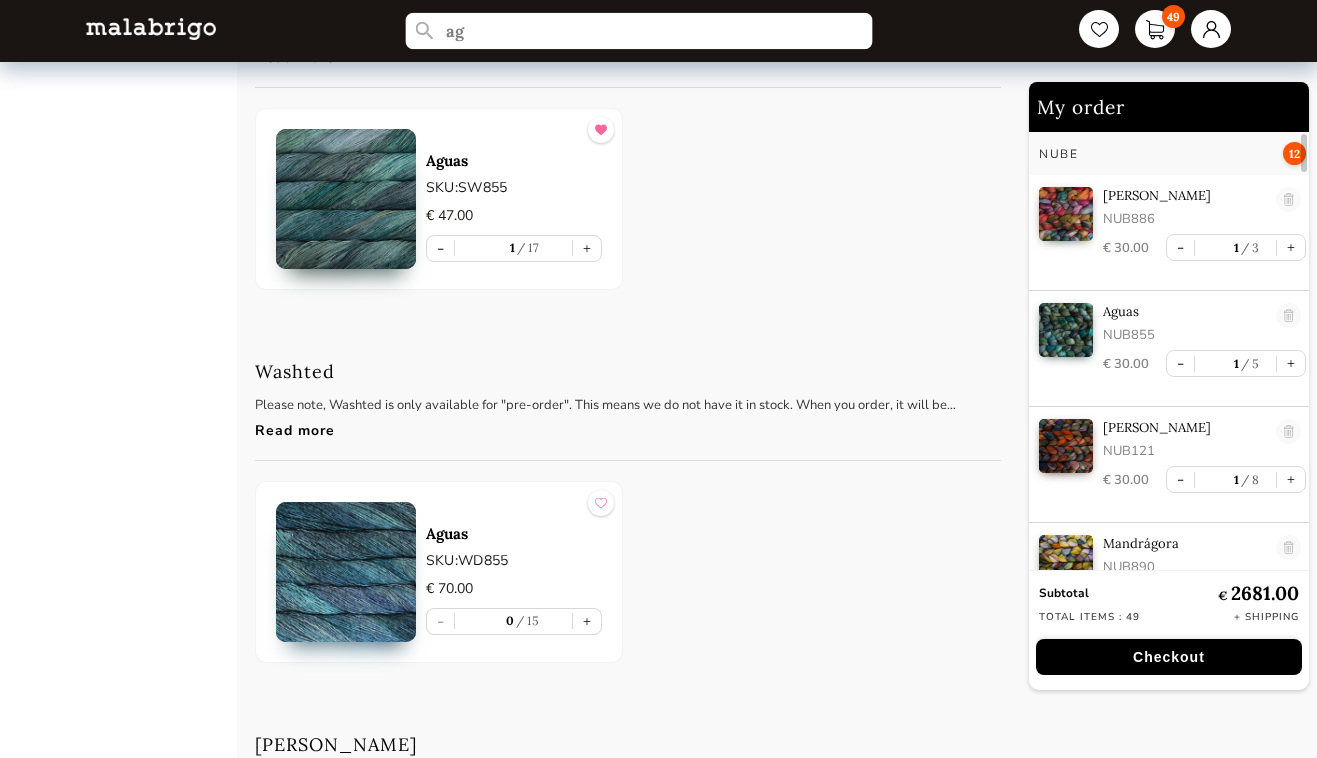 type on "a" 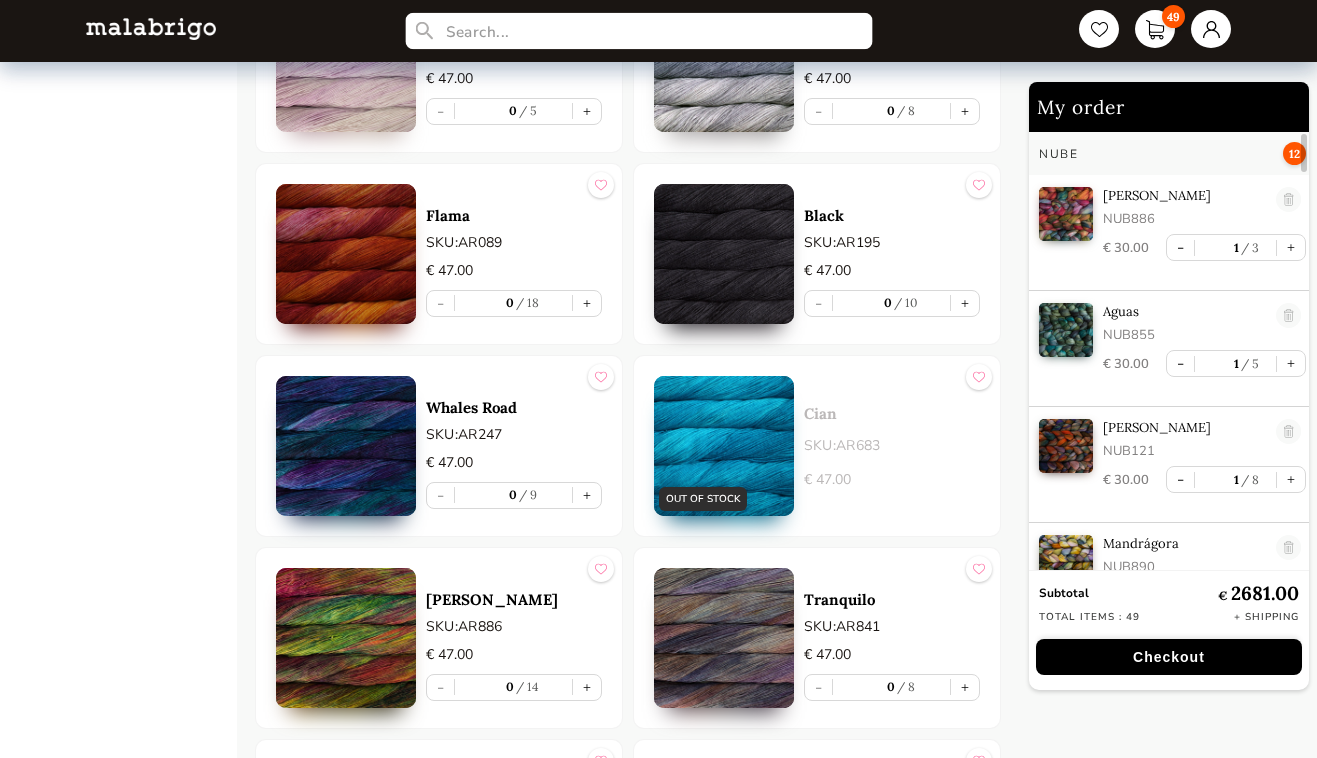scroll, scrollTop: 989, scrollLeft: 0, axis: vertical 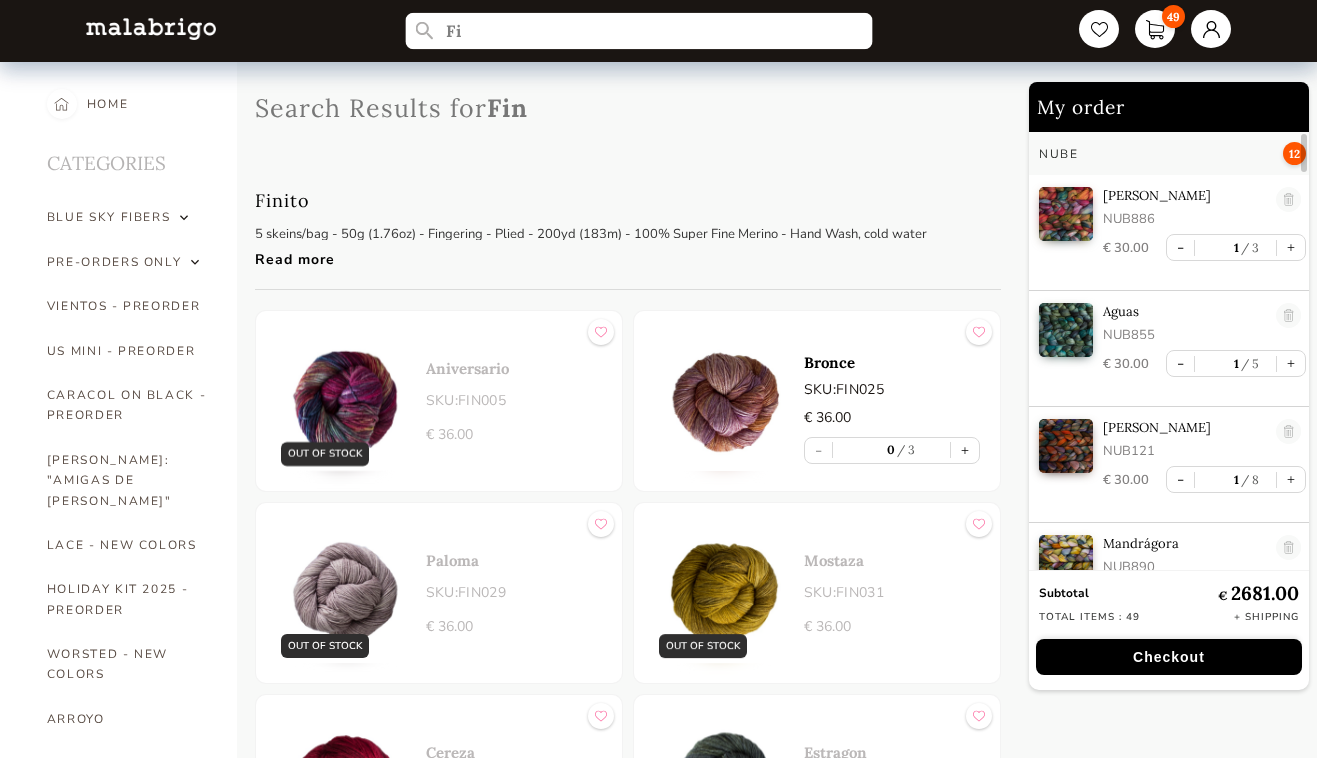 type on "F" 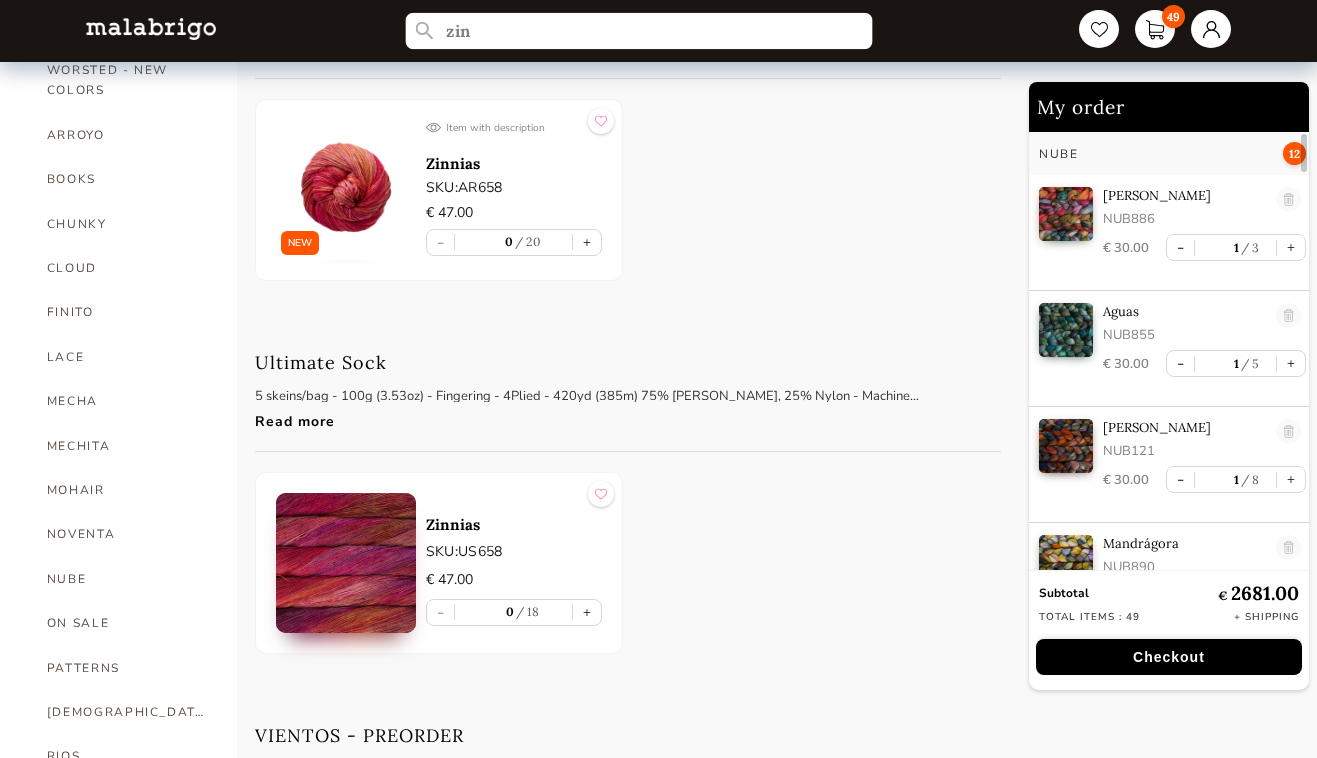 scroll, scrollTop: 527, scrollLeft: 0, axis: vertical 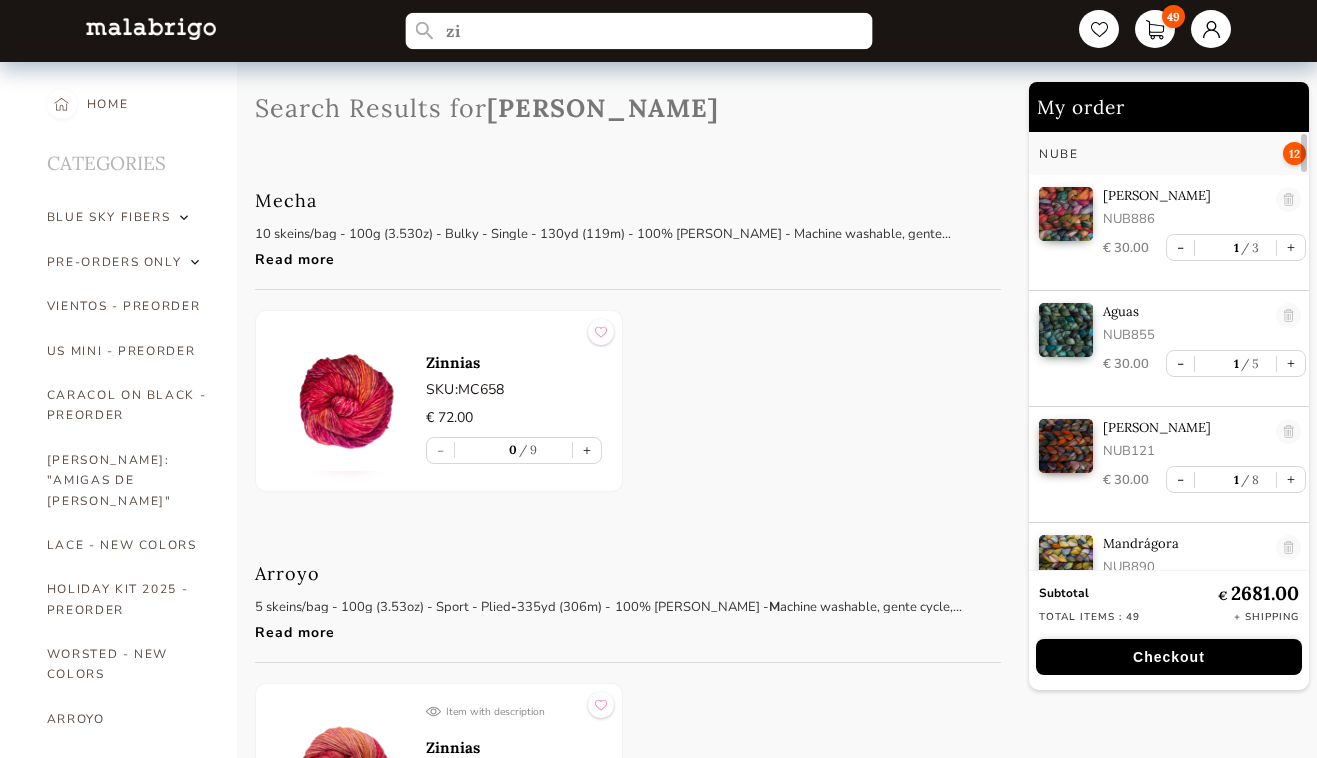 type on "z" 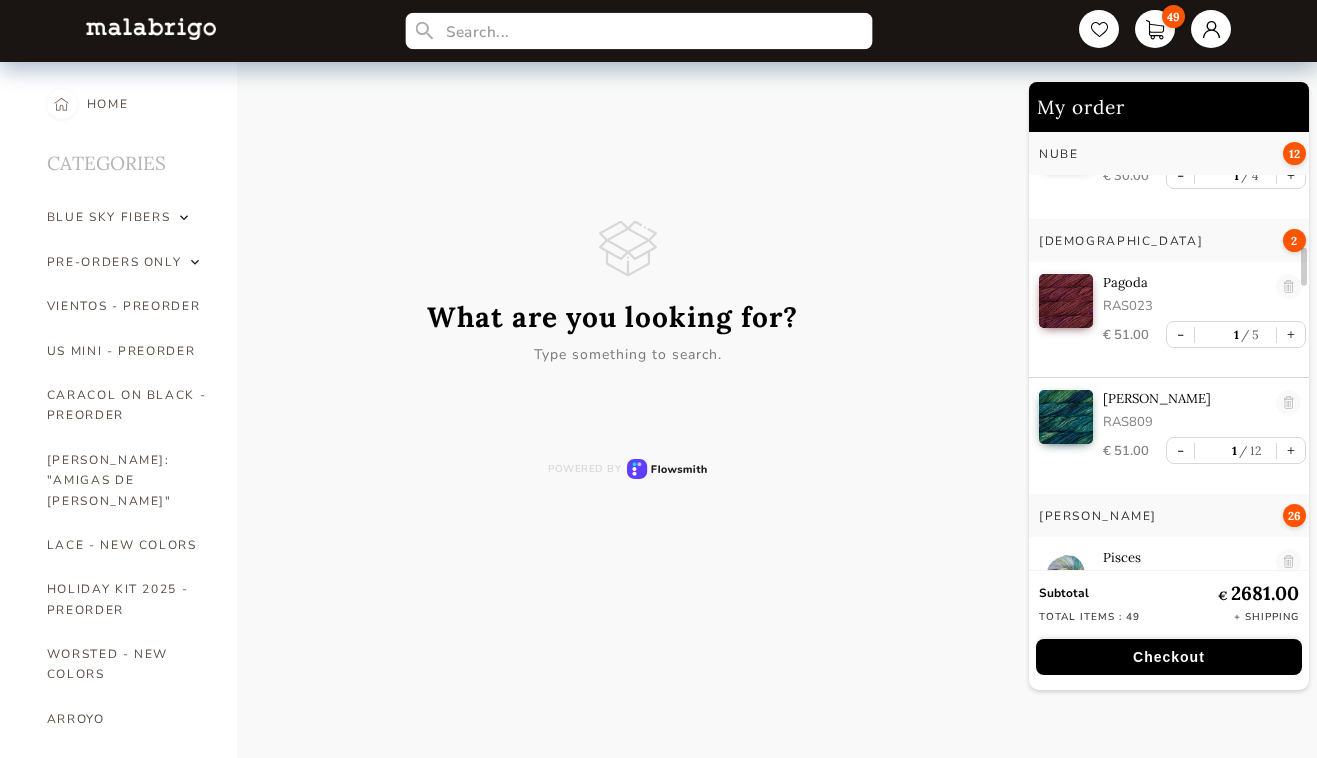 scroll, scrollTop: 1349, scrollLeft: 0, axis: vertical 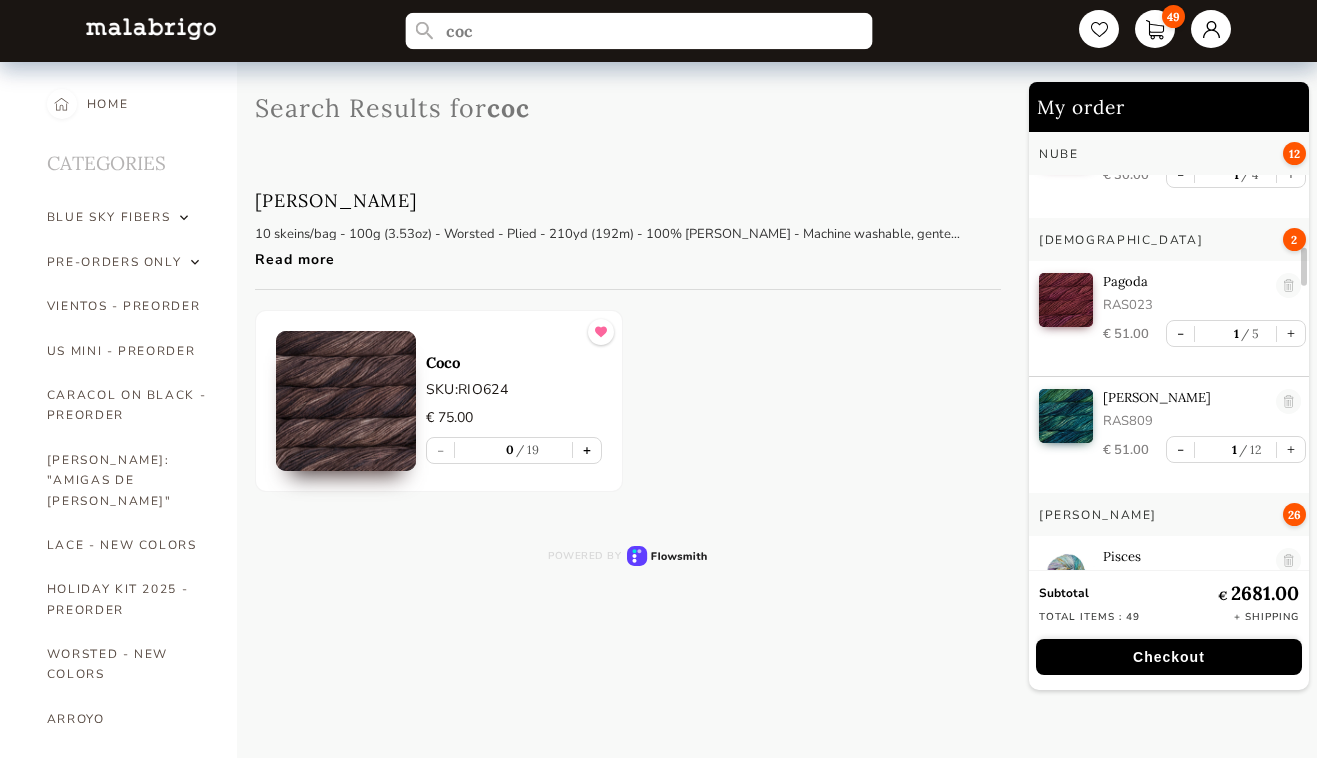 type on "coc" 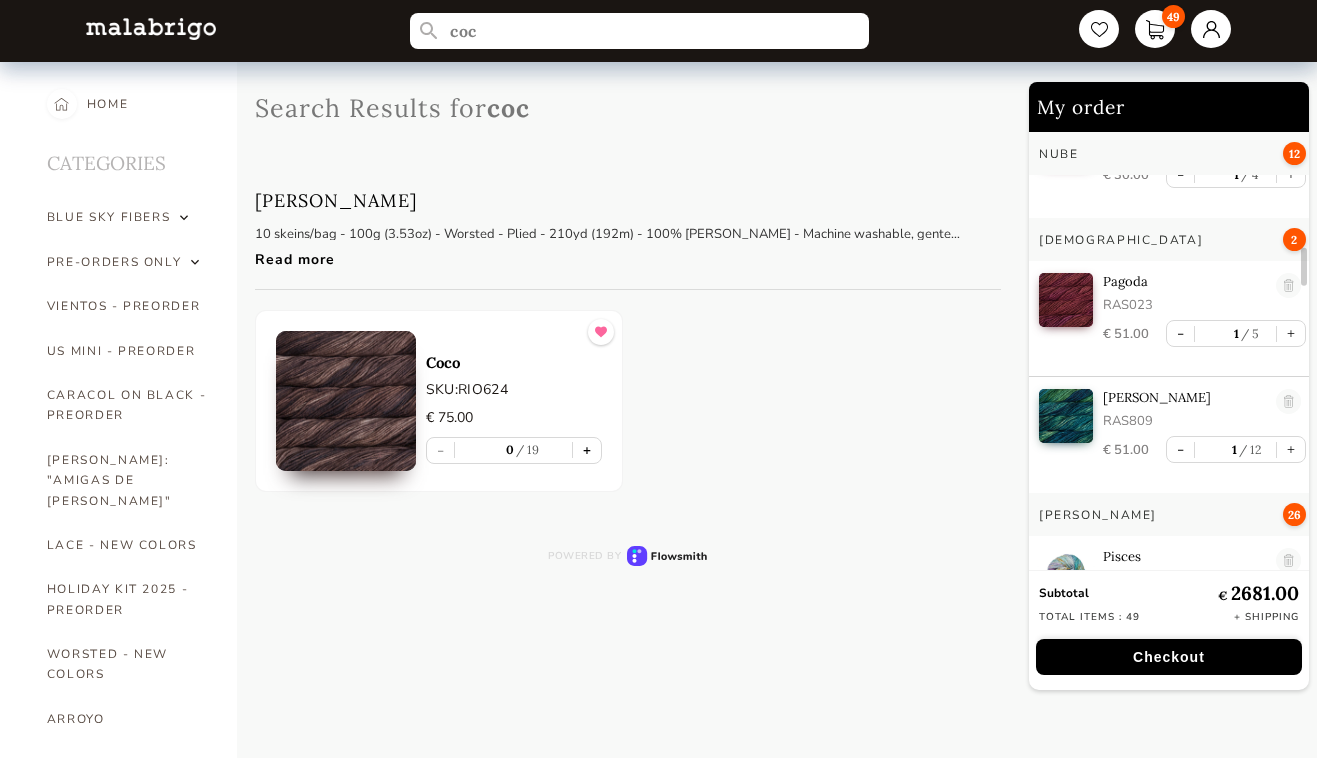 click on "+" at bounding box center (587, 450) 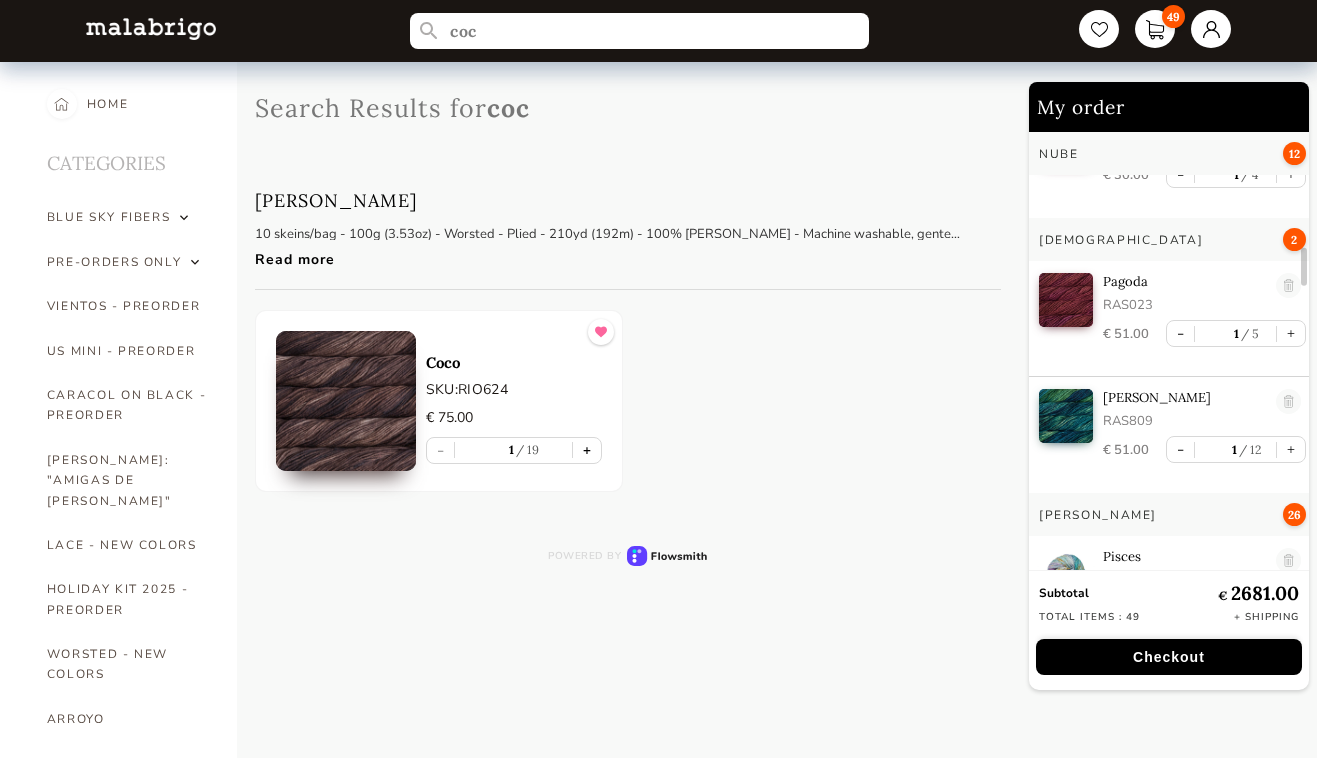 scroll, scrollTop: 7, scrollLeft: 0, axis: vertical 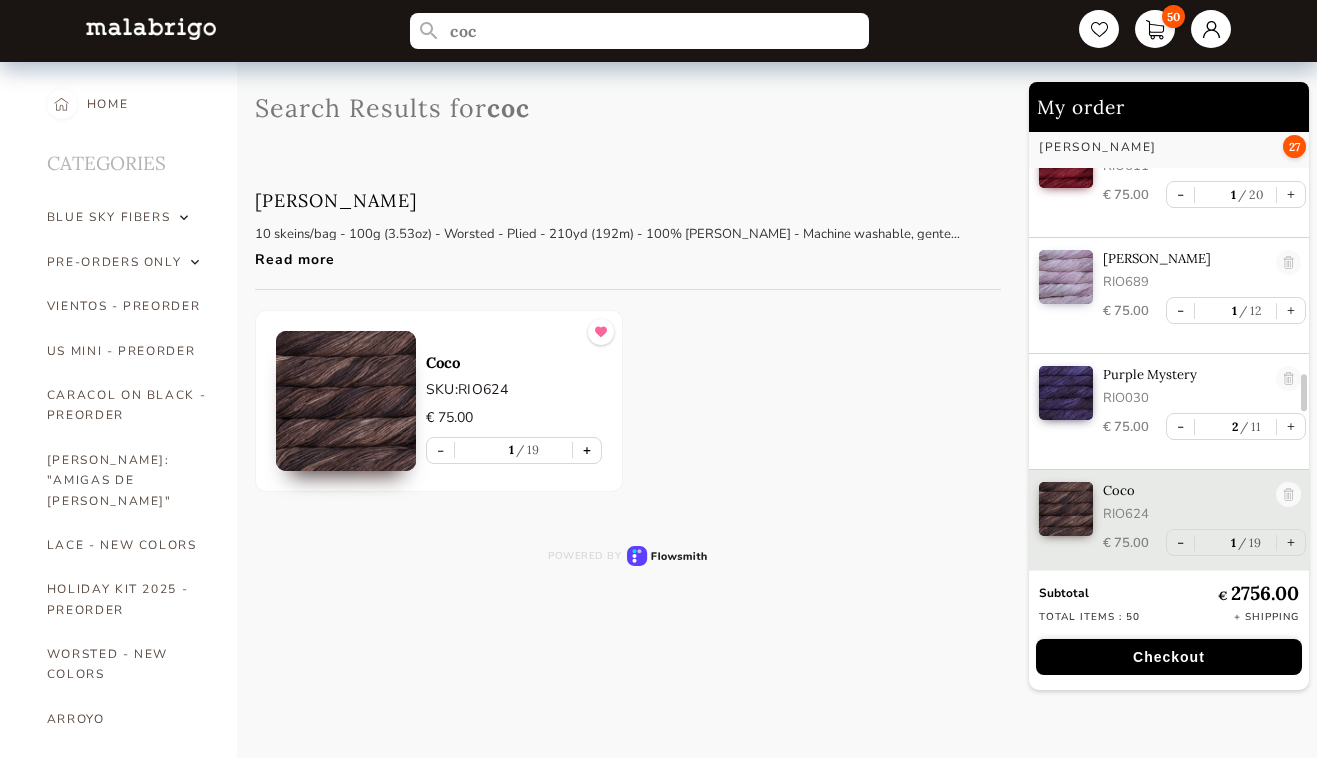 click on "+" at bounding box center (587, 450) 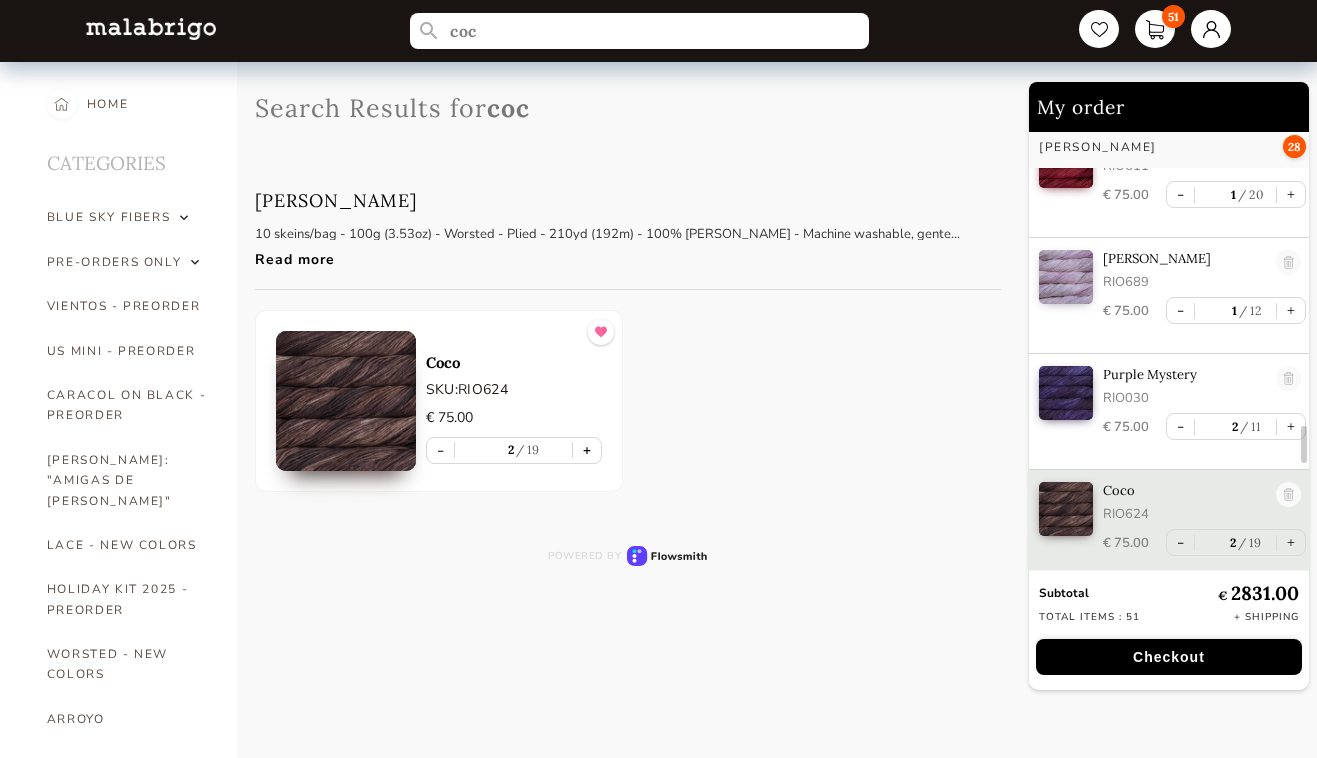 scroll, scrollTop: 3628, scrollLeft: 0, axis: vertical 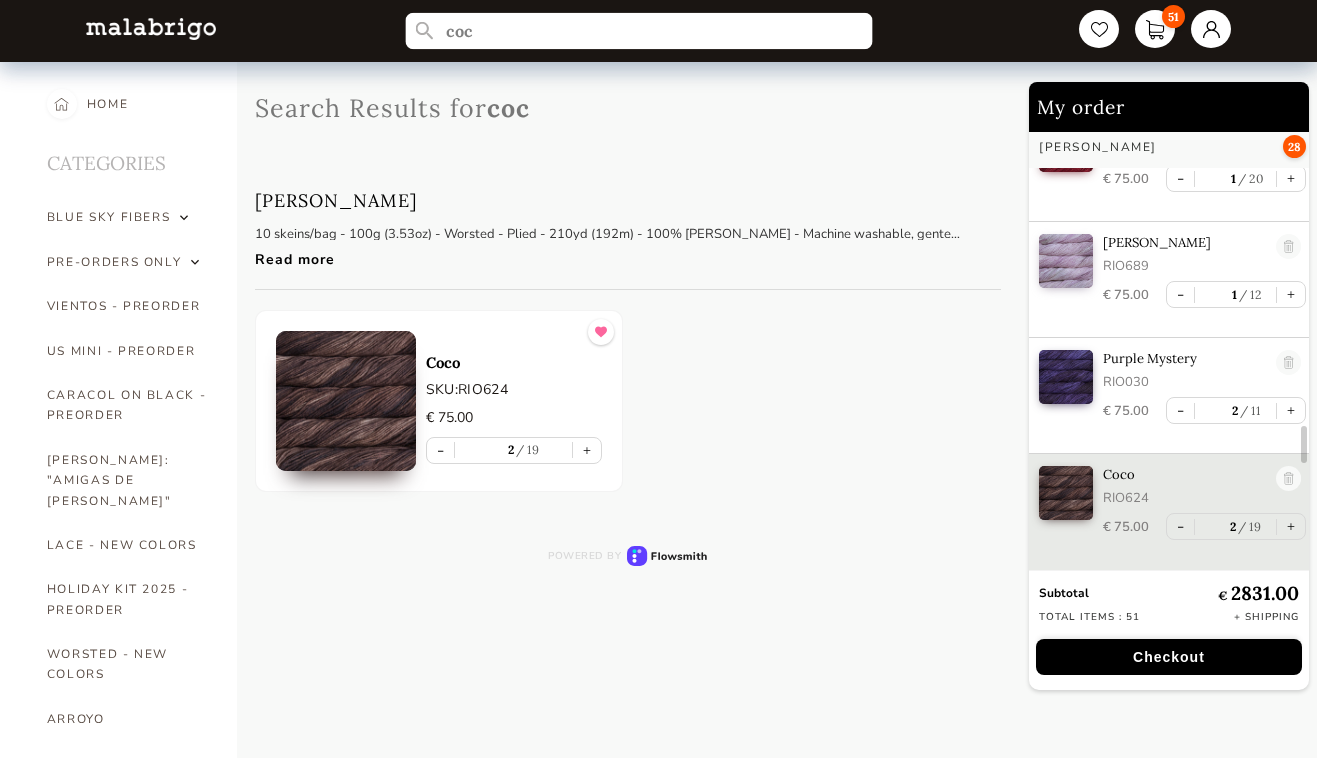 click on "coc" at bounding box center [639, 31] 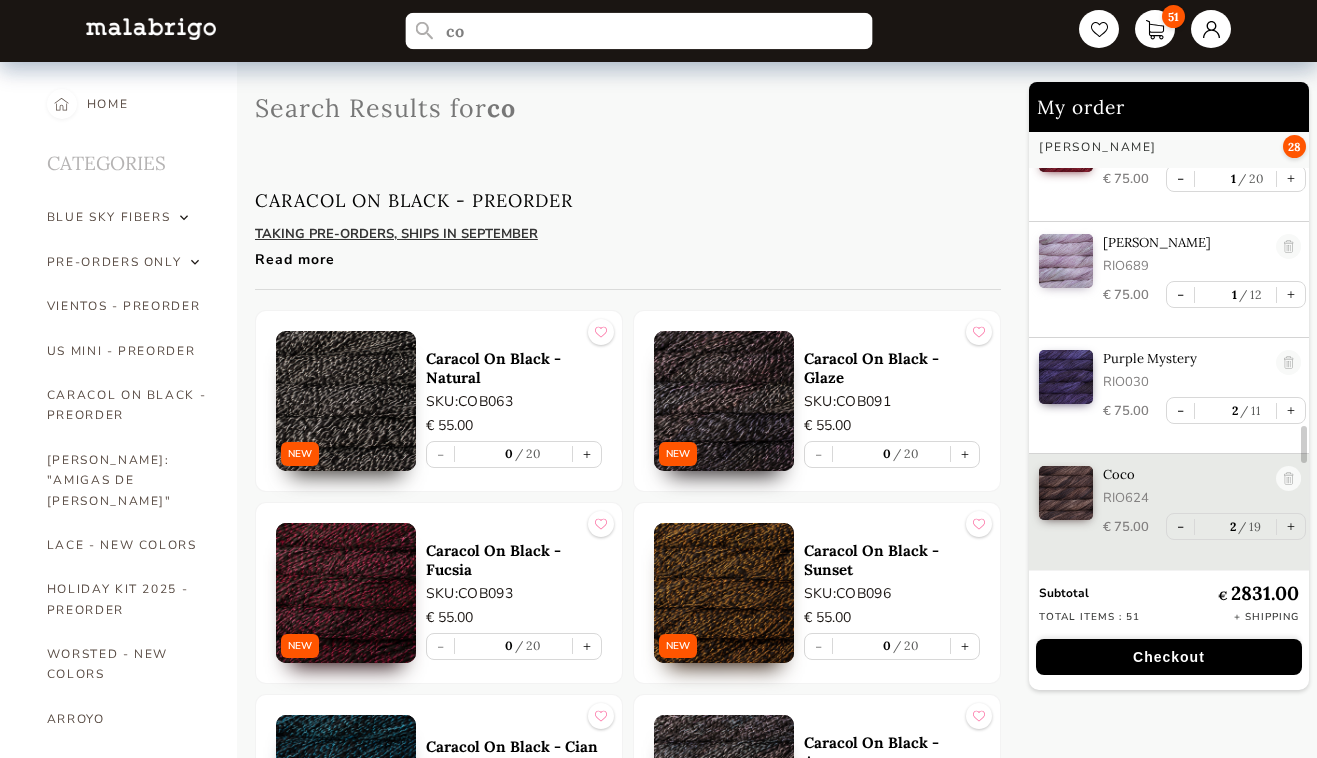 type on "c" 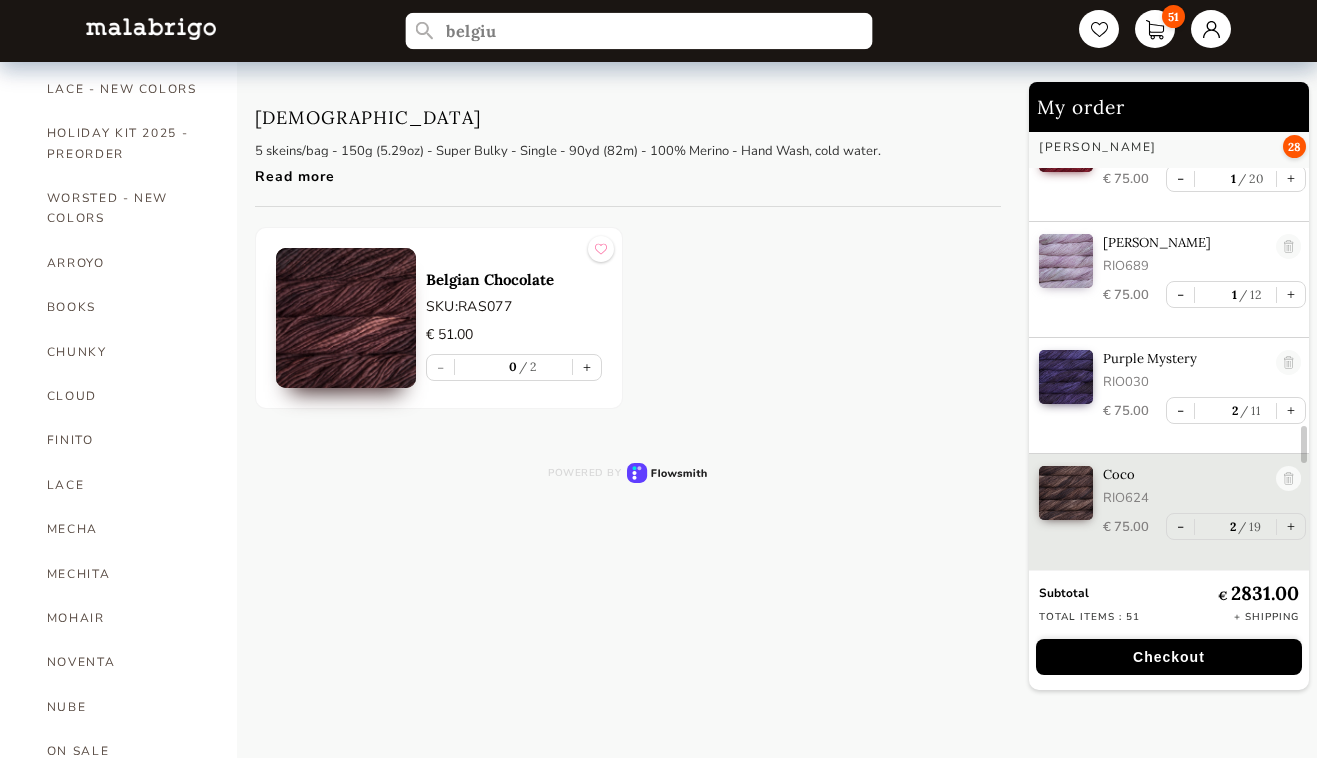 scroll, scrollTop: 205, scrollLeft: 0, axis: vertical 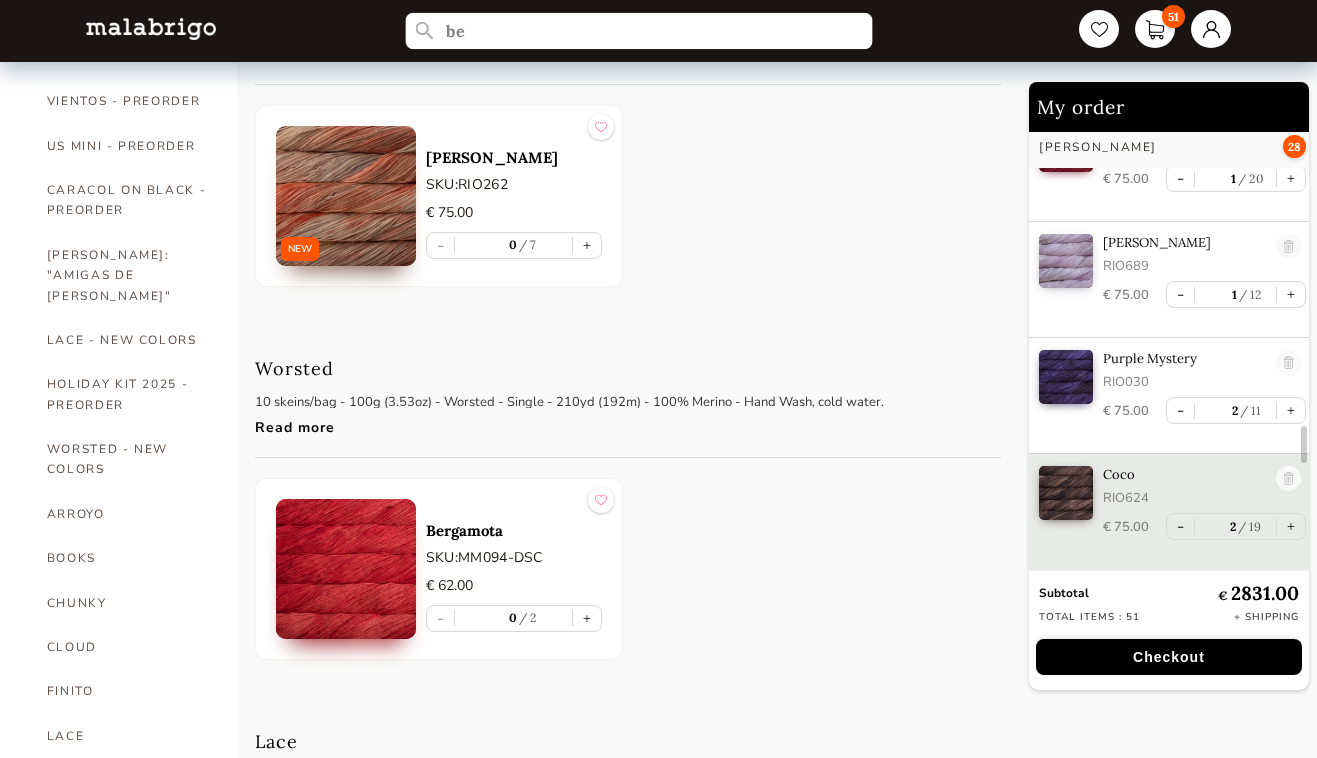 type on "b" 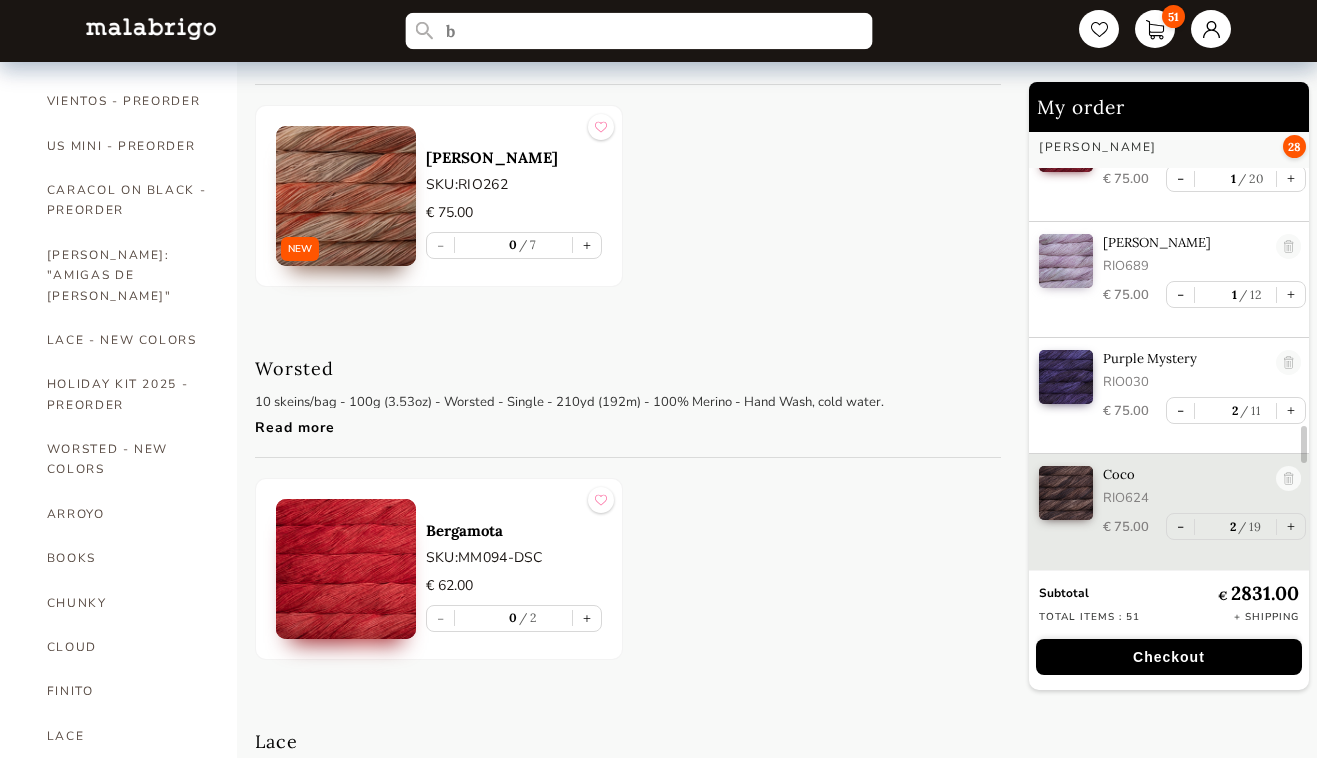 type 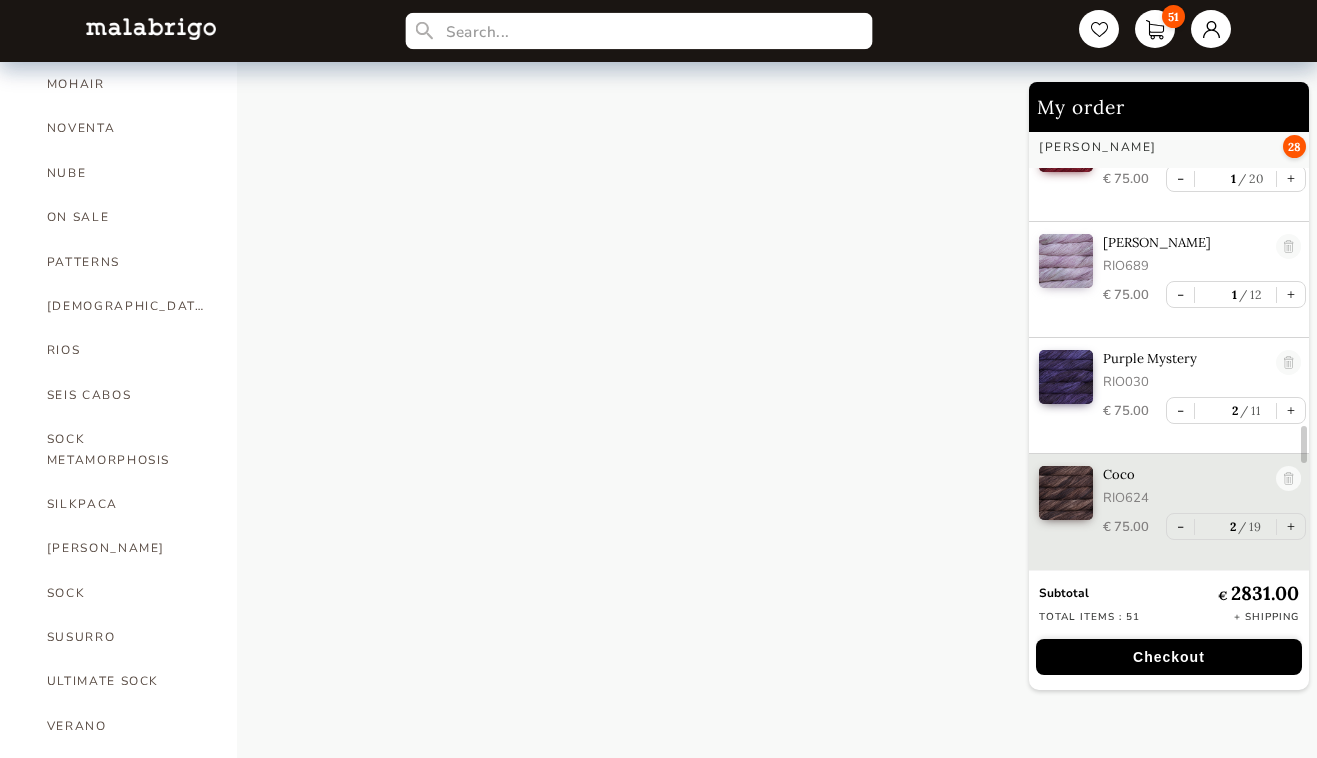 scroll, scrollTop: 989, scrollLeft: 0, axis: vertical 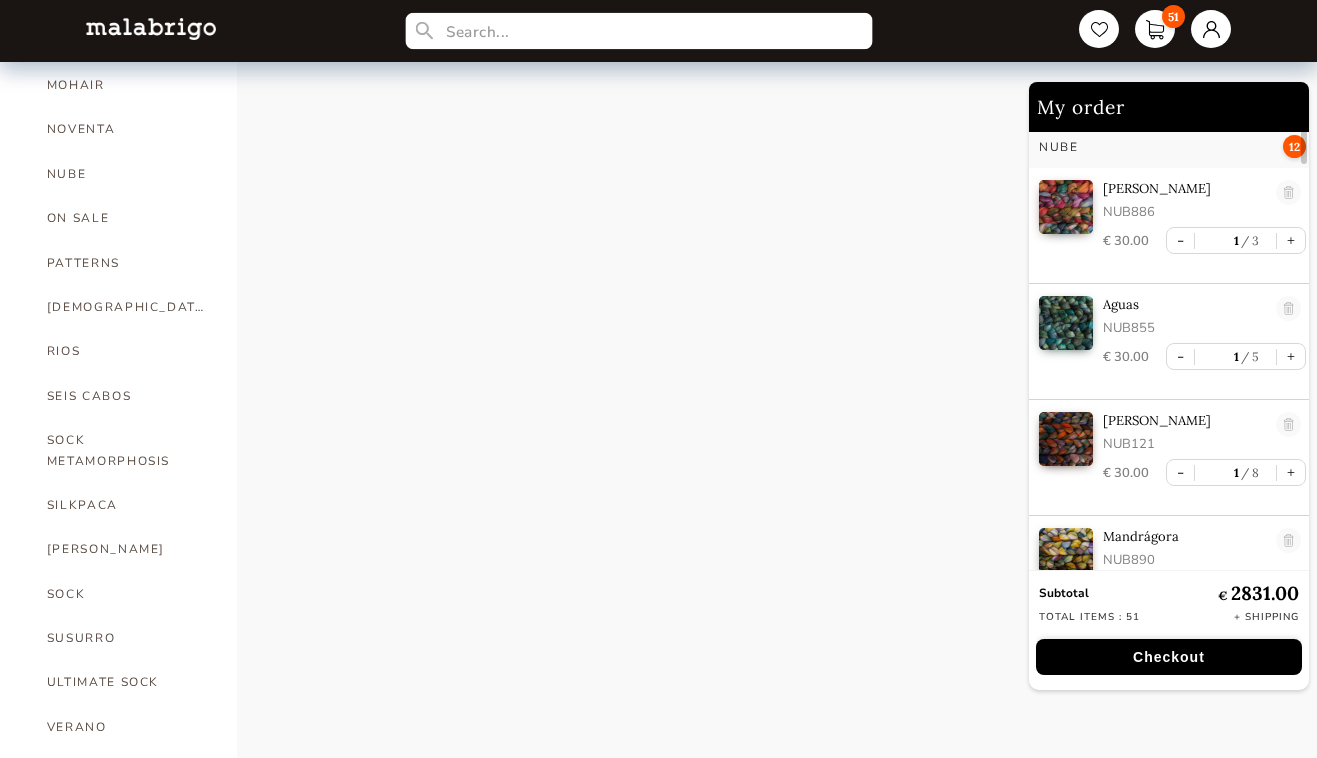 select on "INDEX" 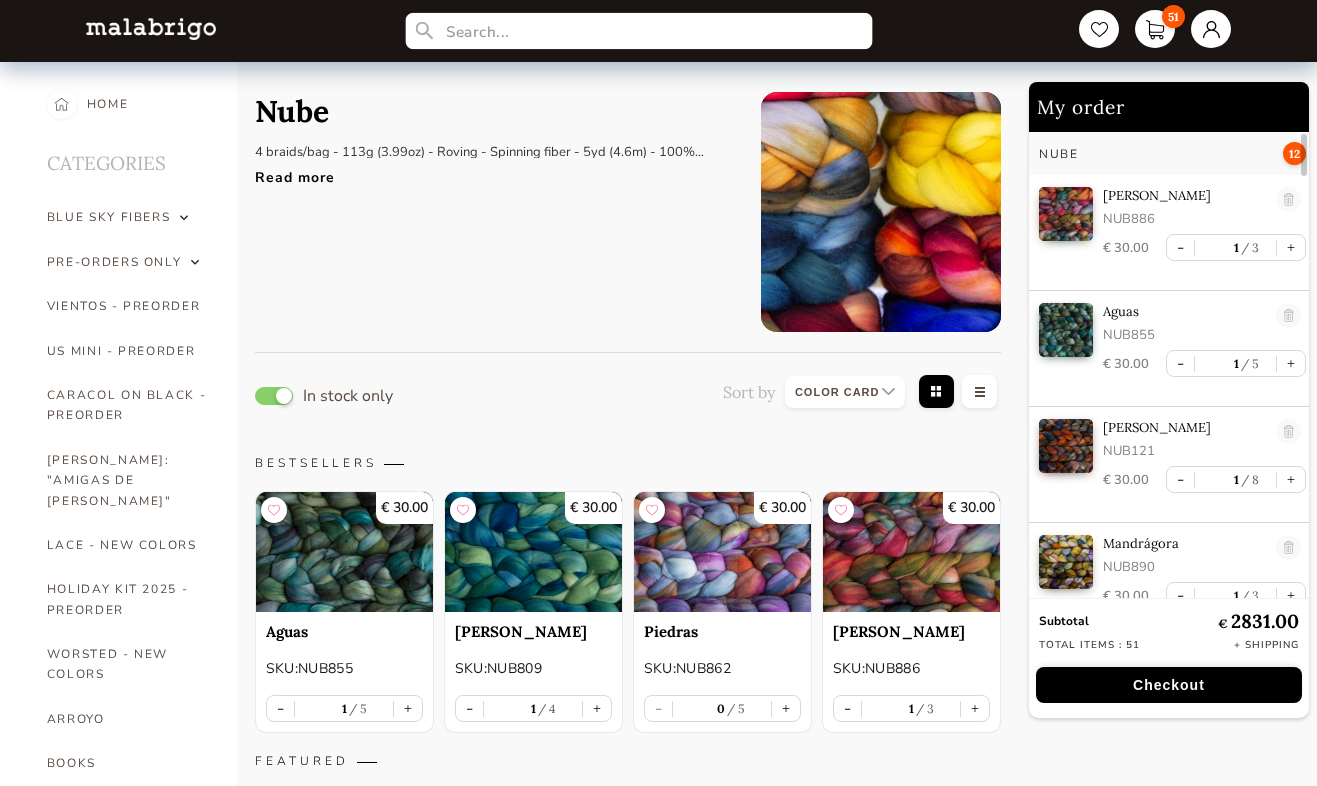 scroll, scrollTop: 0, scrollLeft: 0, axis: both 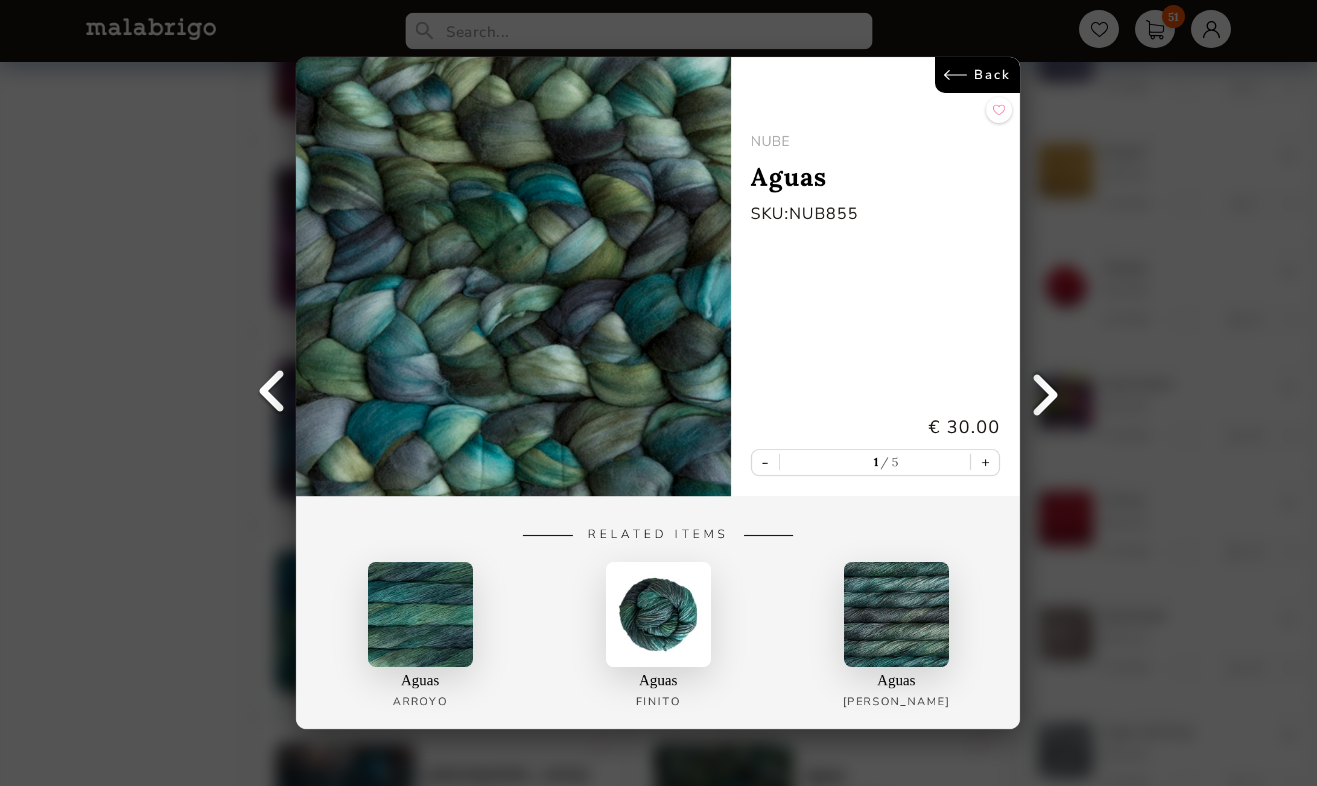 type 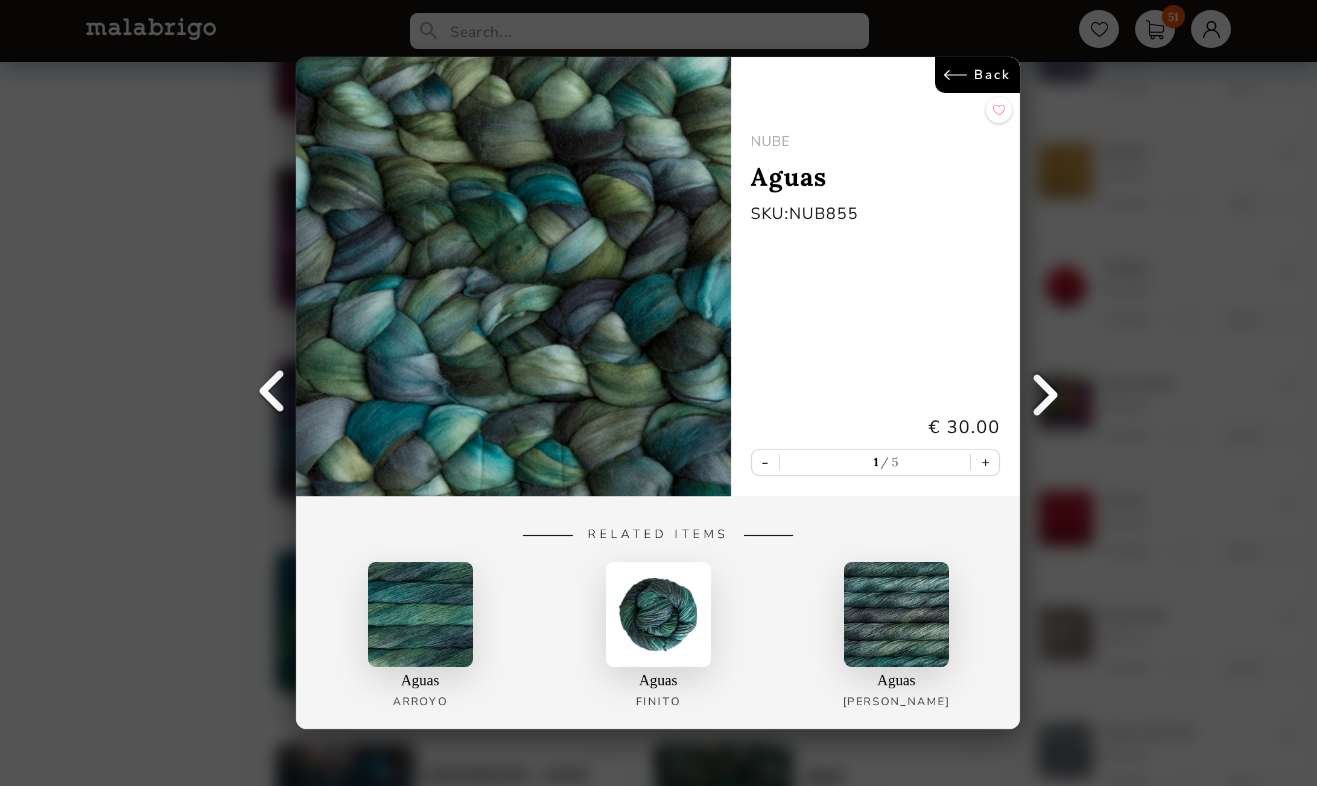 click on "Back" at bounding box center [978, 75] 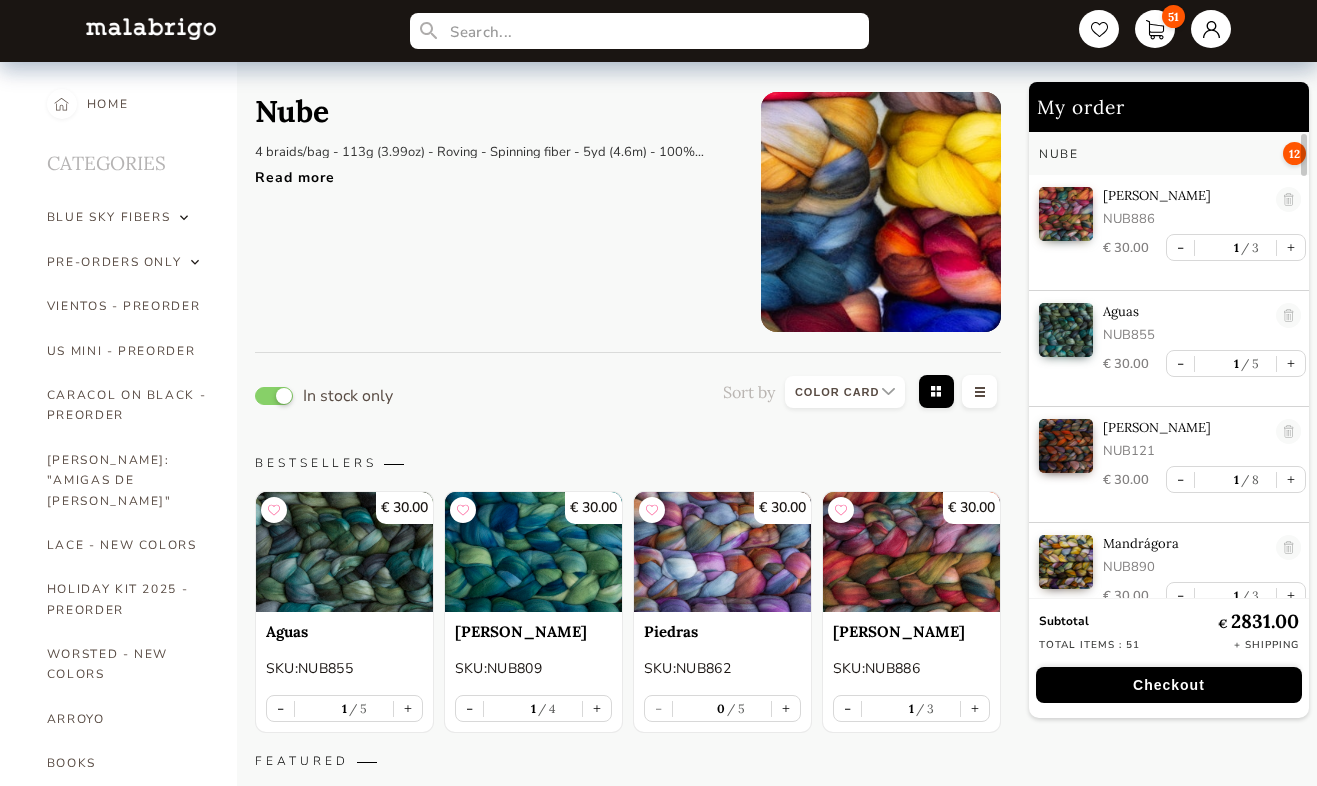 scroll, scrollTop: 0, scrollLeft: 0, axis: both 